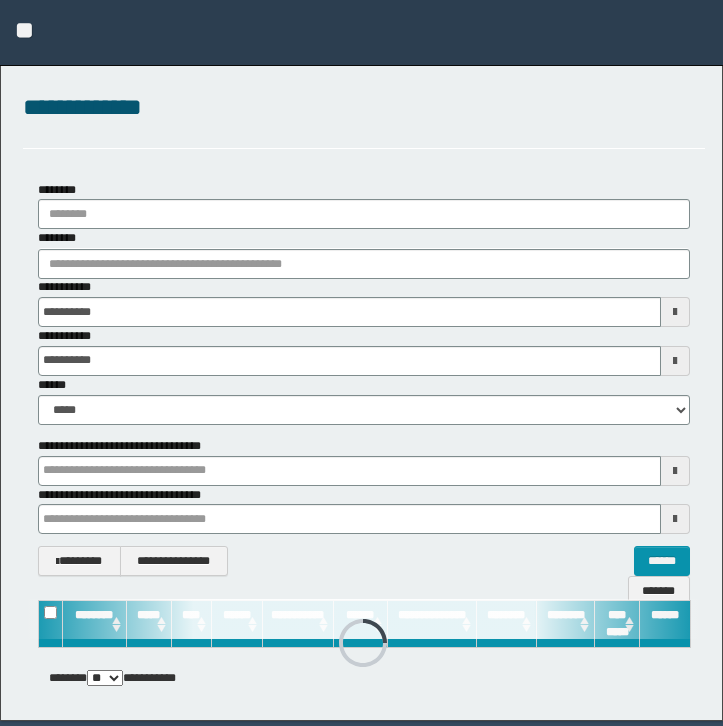 scroll, scrollTop: 0, scrollLeft: 0, axis: both 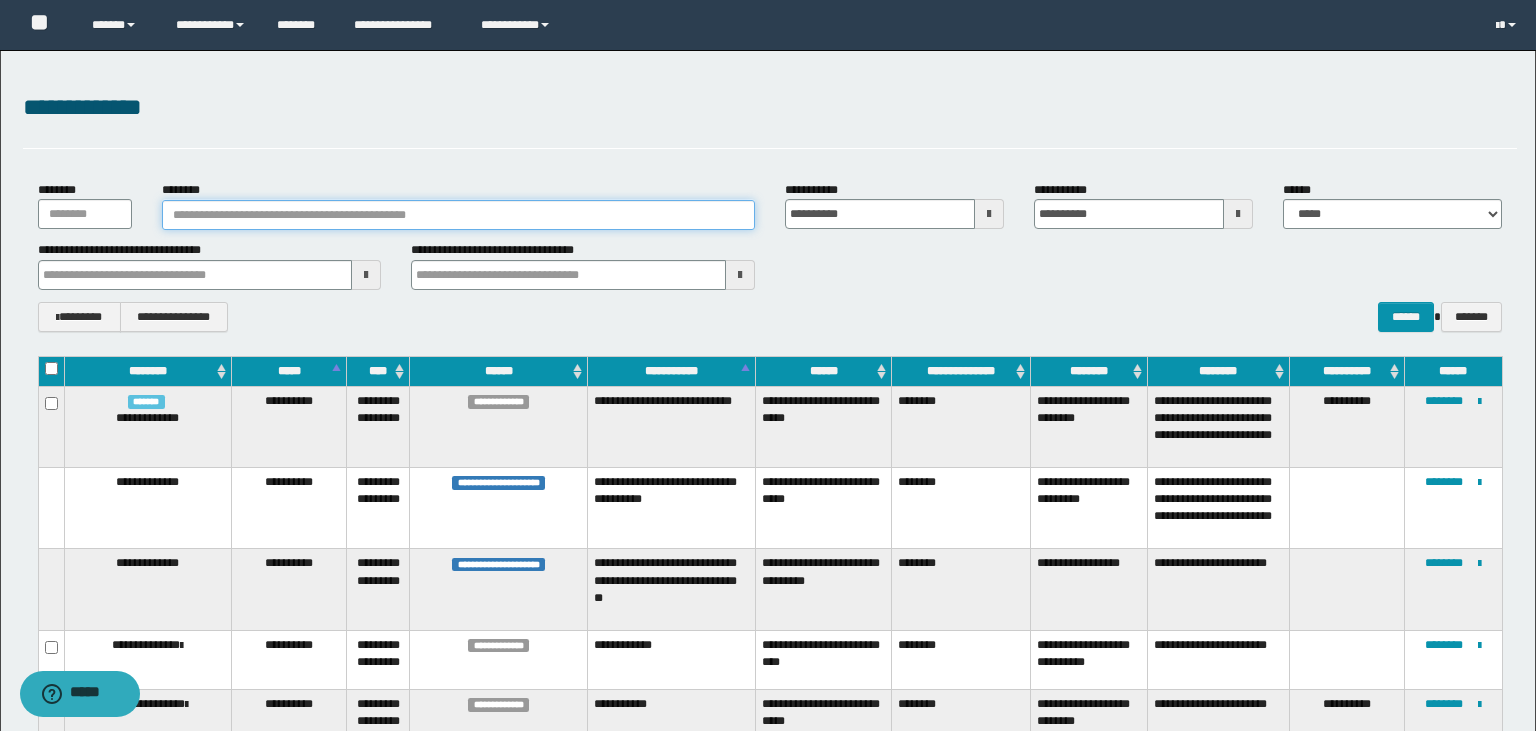 click on "********" at bounding box center [458, 215] 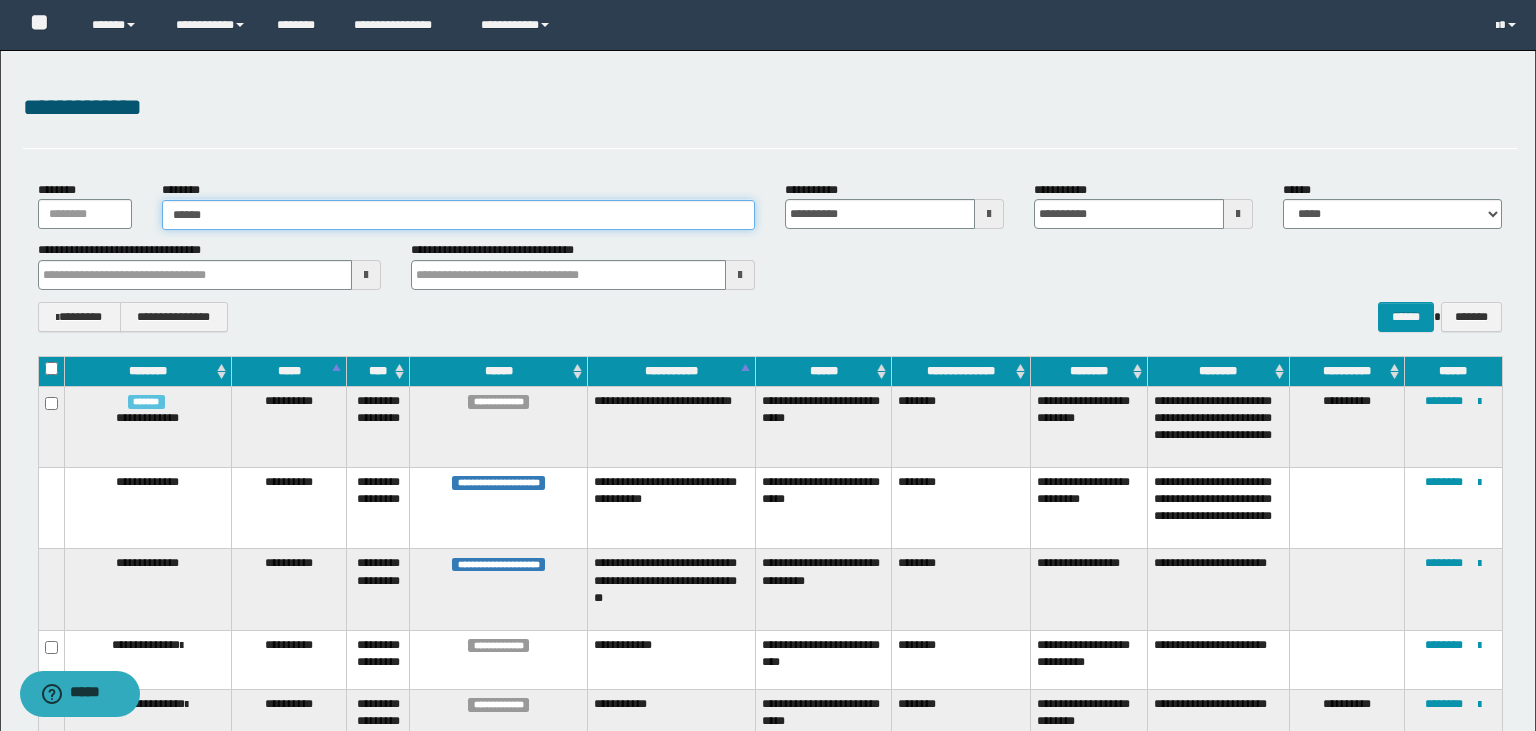 type on "*******" 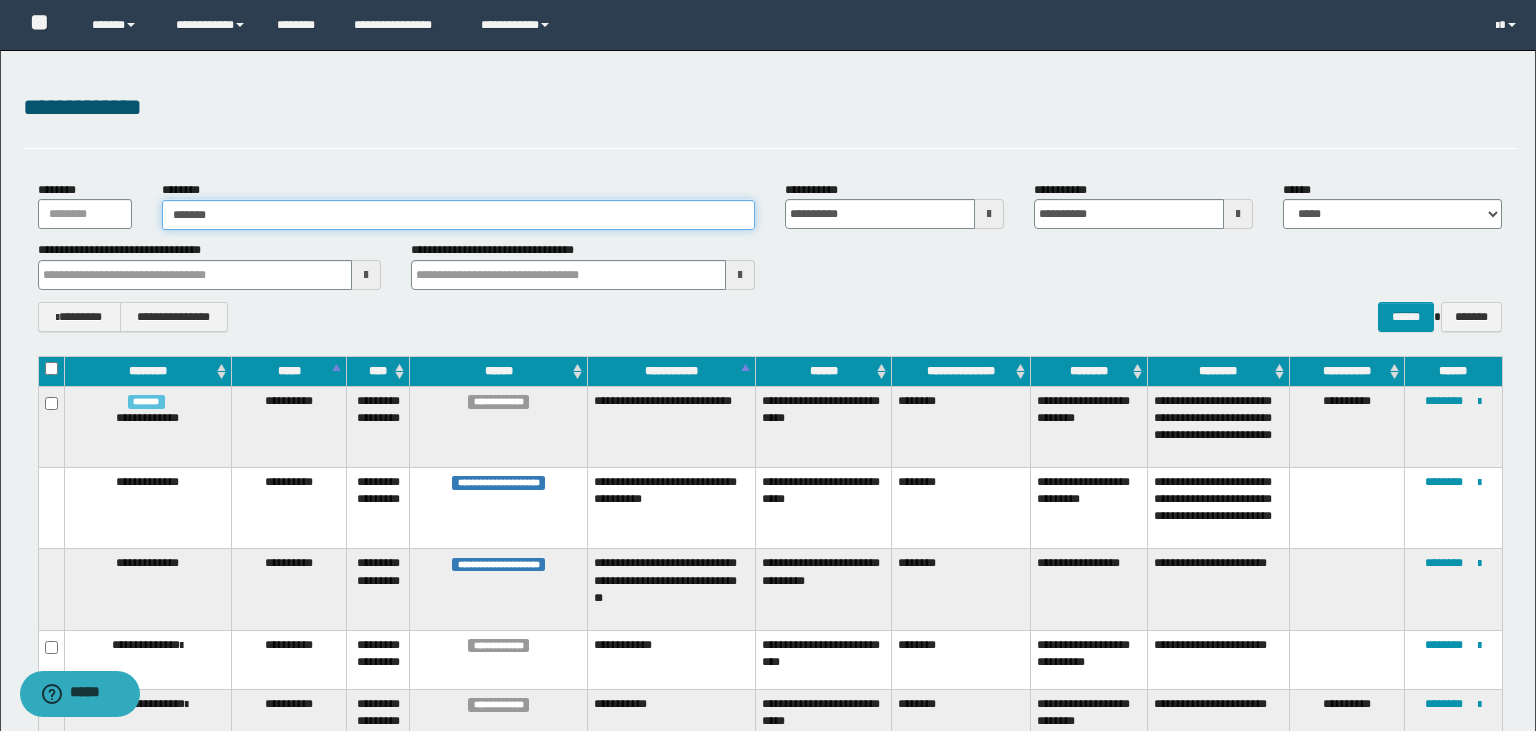 type on "*******" 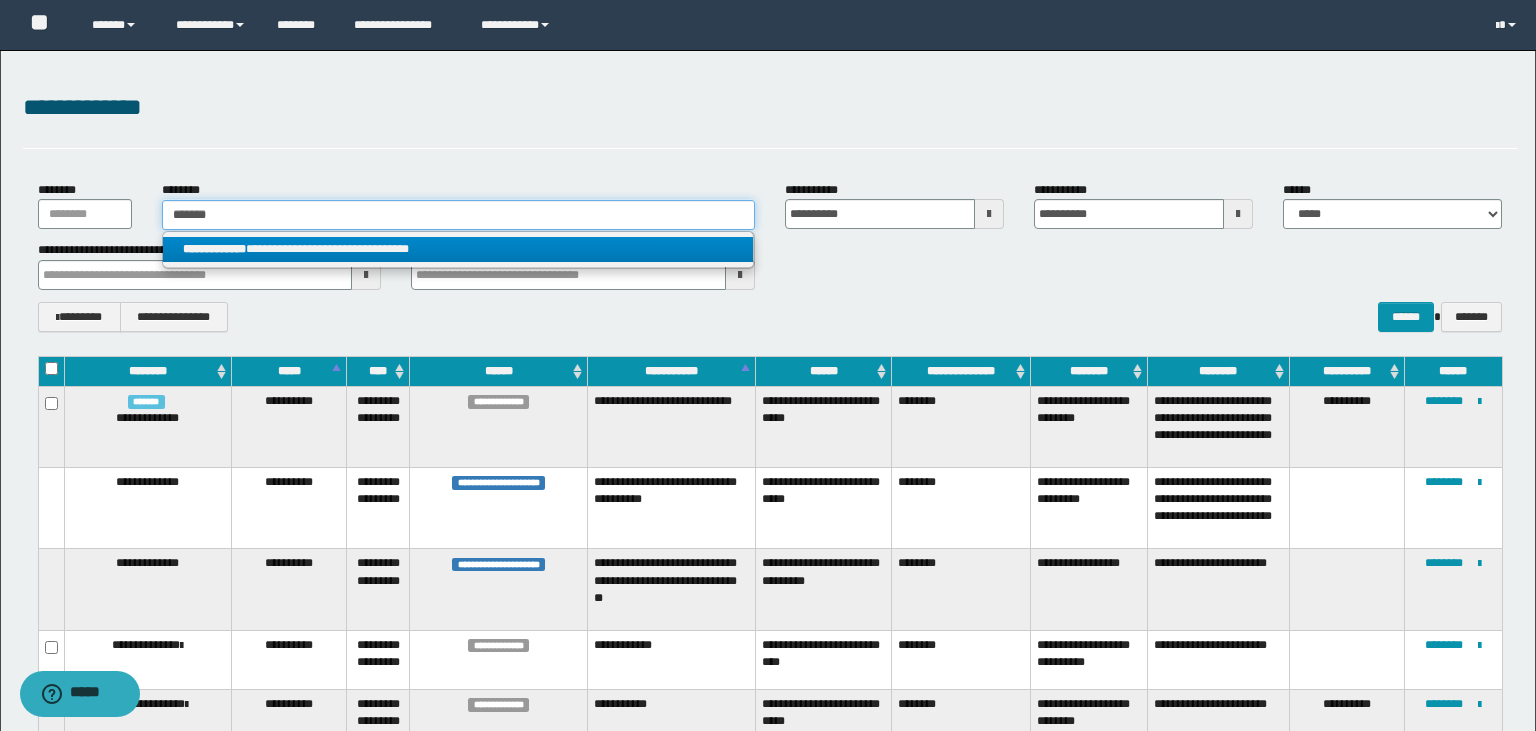 type on "*******" 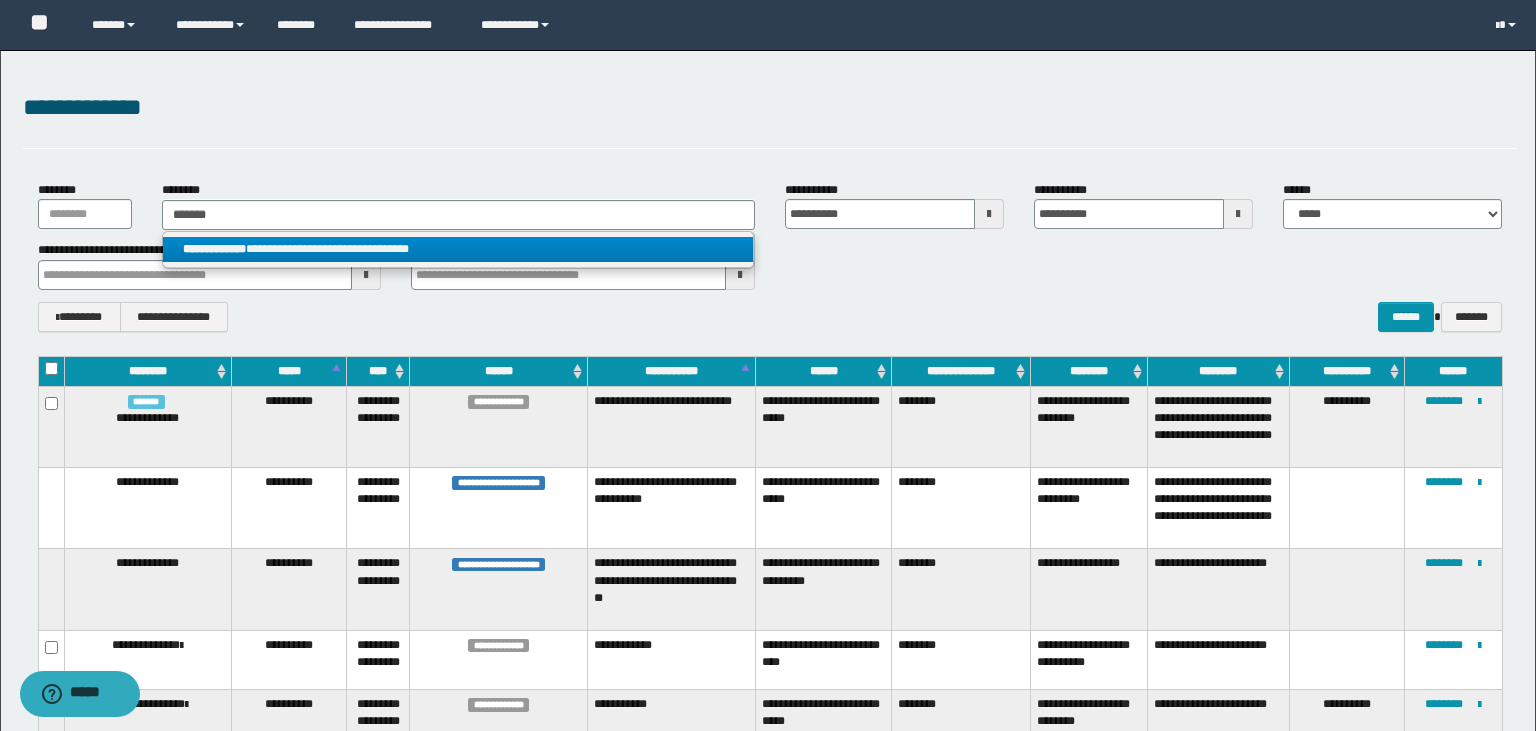 click on "**********" at bounding box center (458, 249) 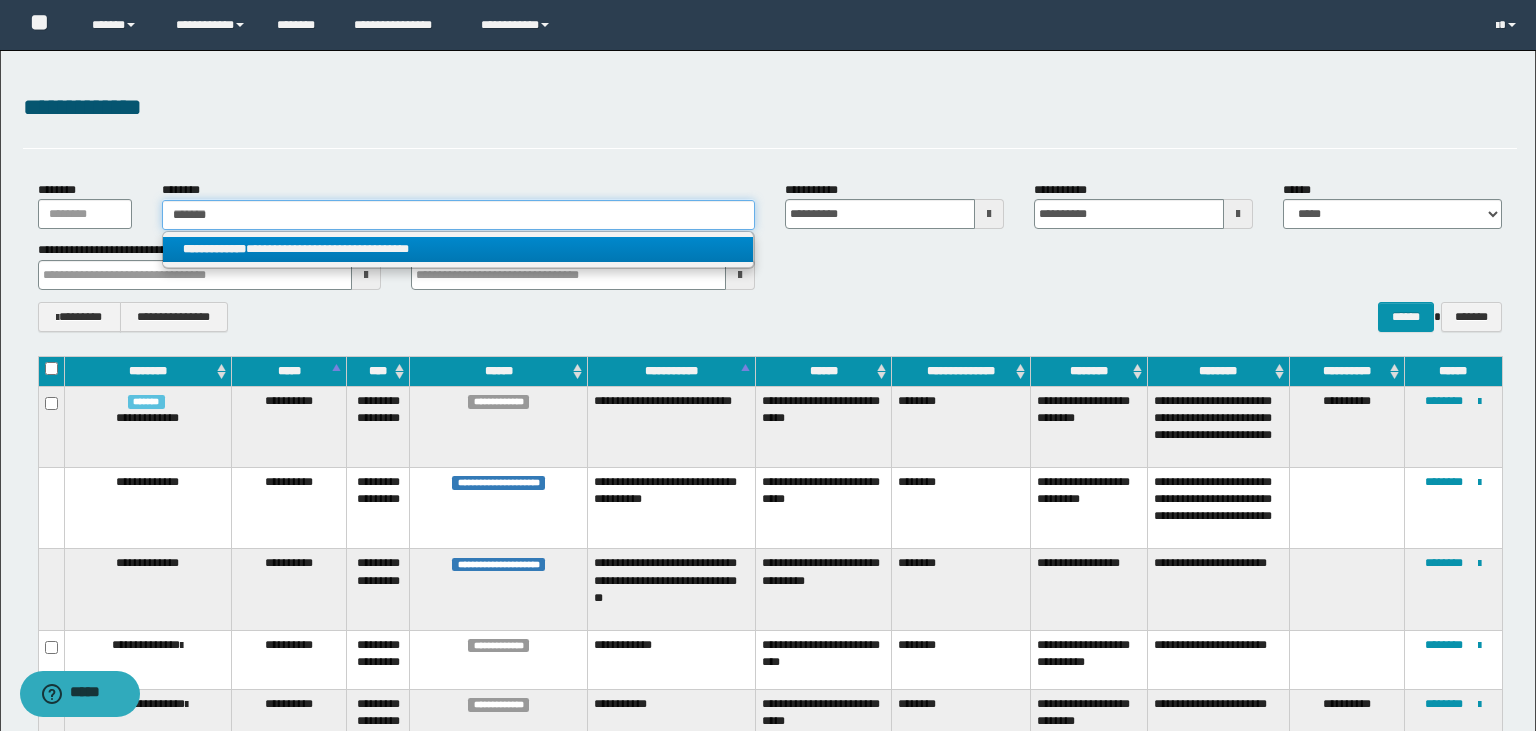 type 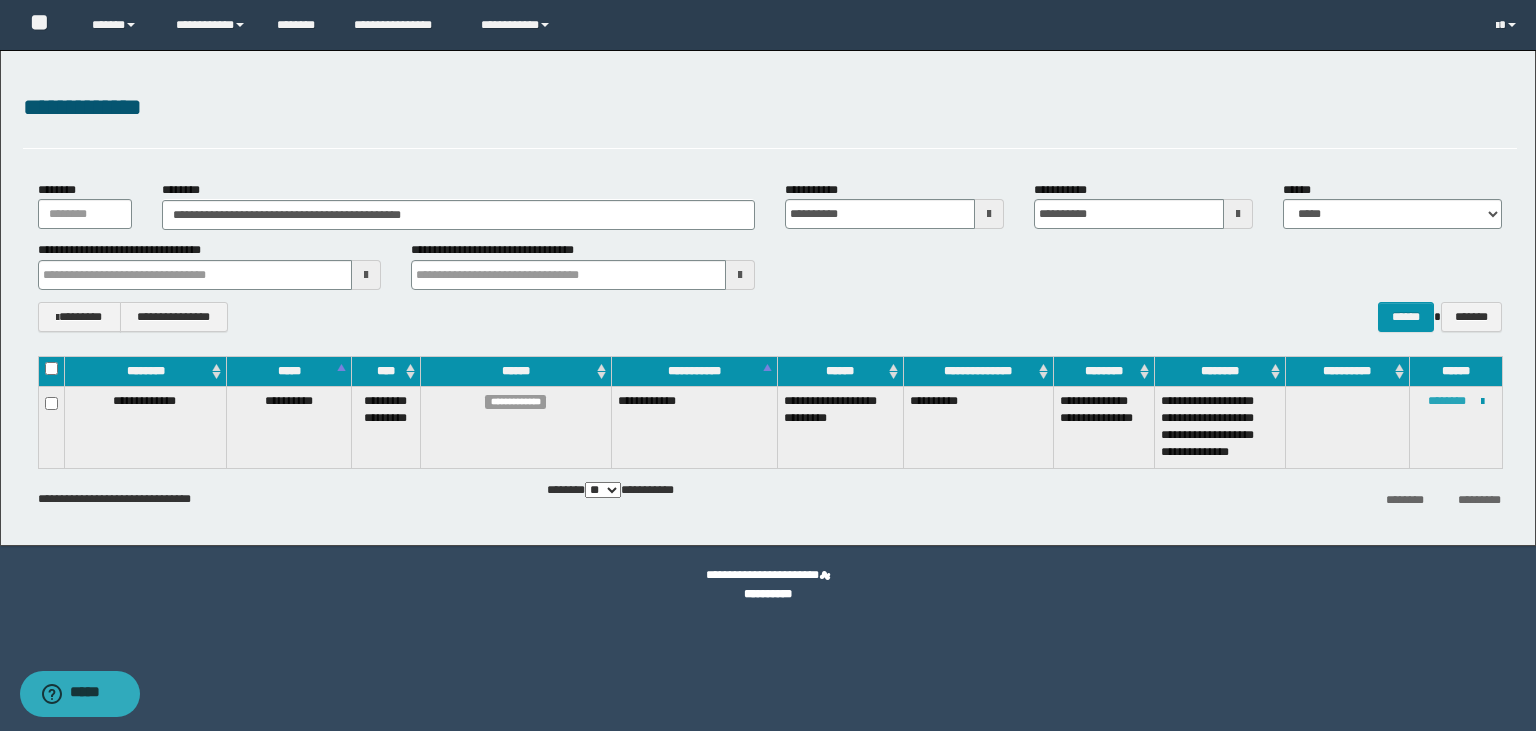 click on "********" at bounding box center [1447, 401] 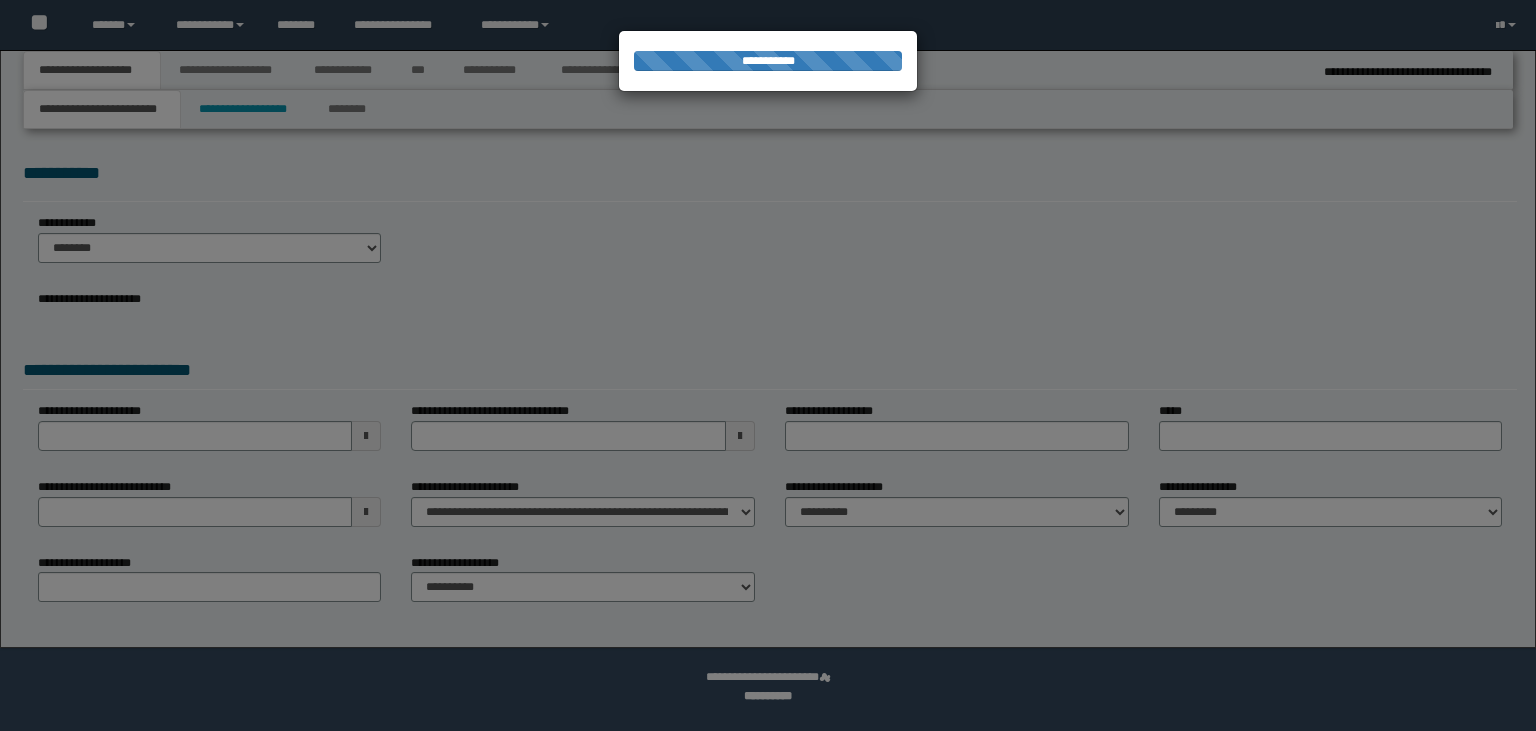 scroll, scrollTop: 0, scrollLeft: 0, axis: both 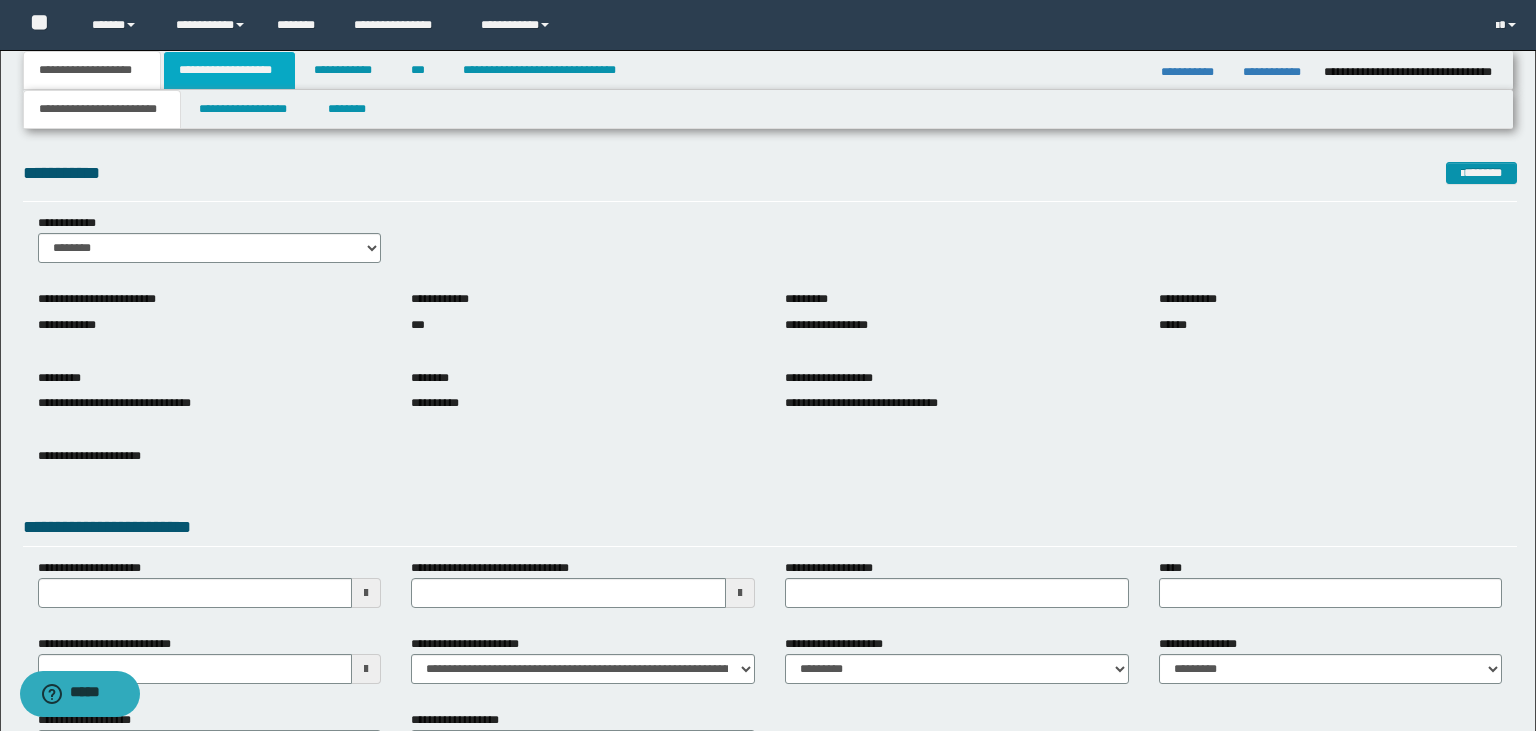 click on "**********" at bounding box center [229, 70] 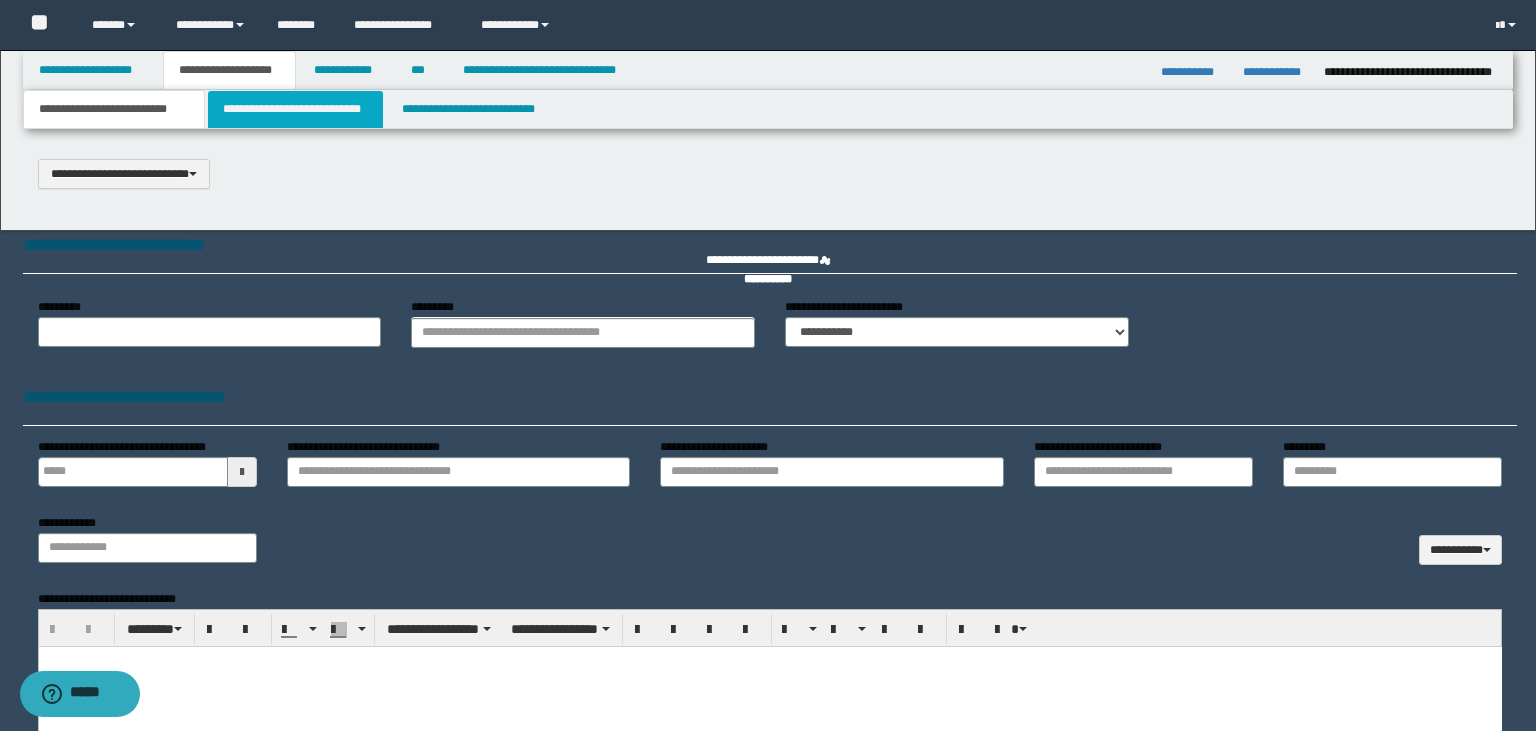type 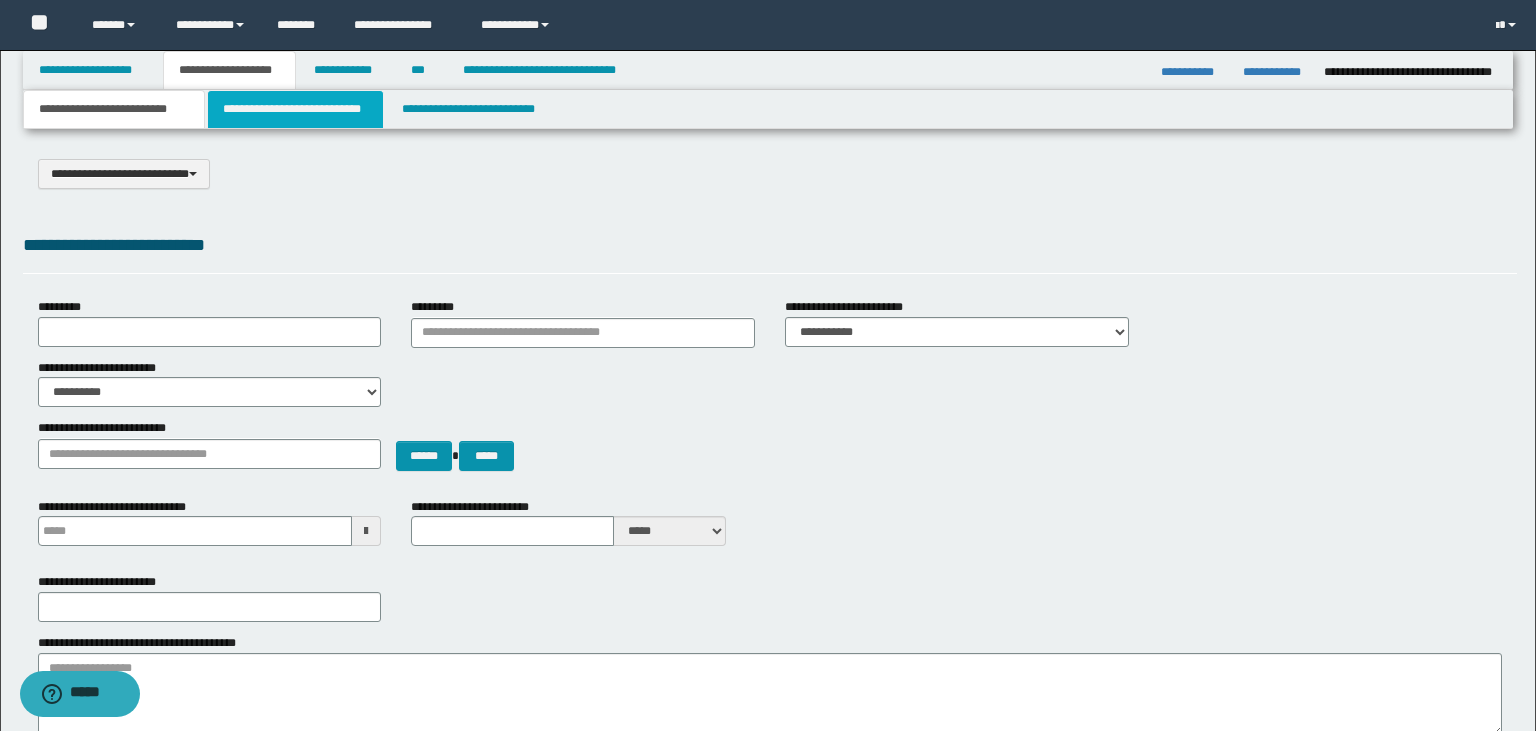 click on "**********" at bounding box center (295, 109) 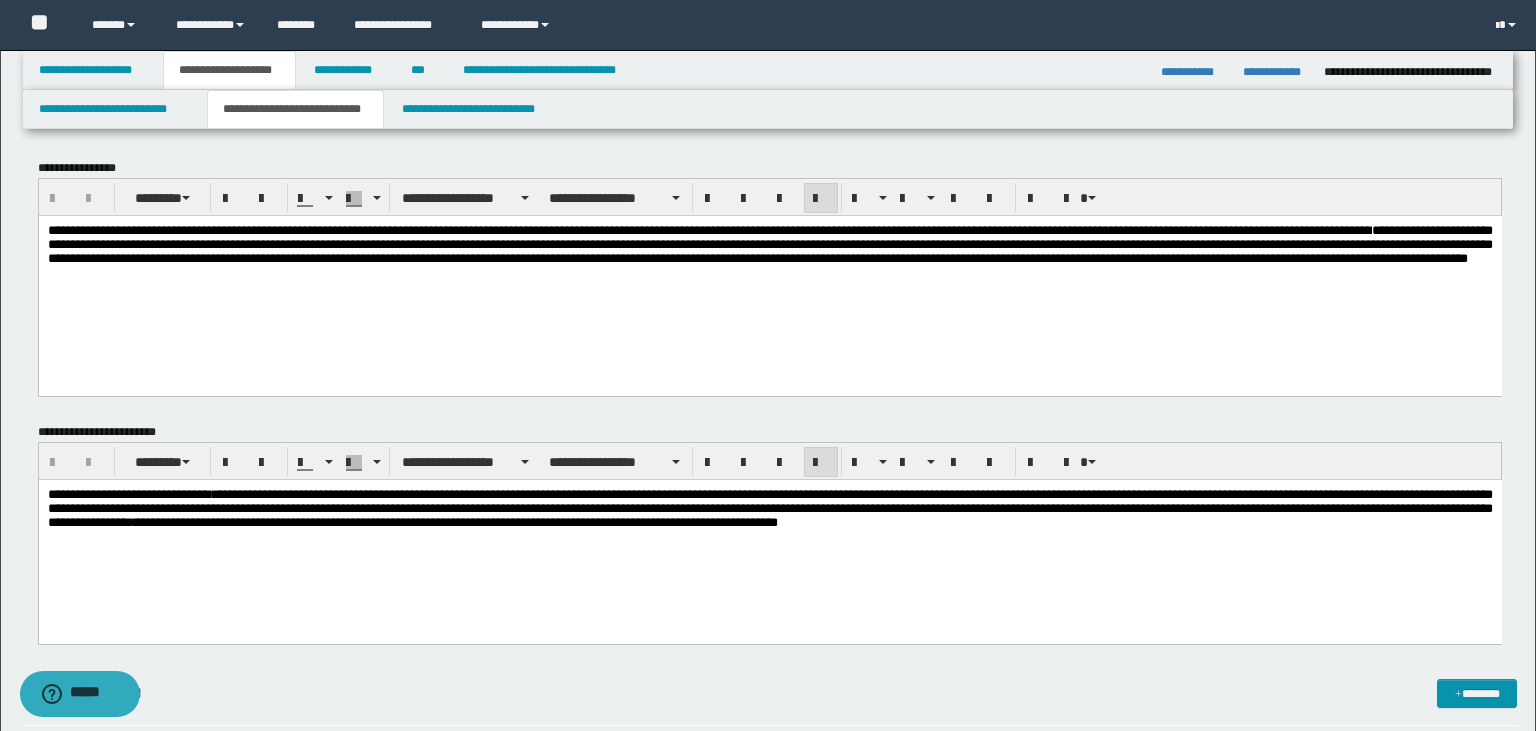scroll, scrollTop: 0, scrollLeft: 0, axis: both 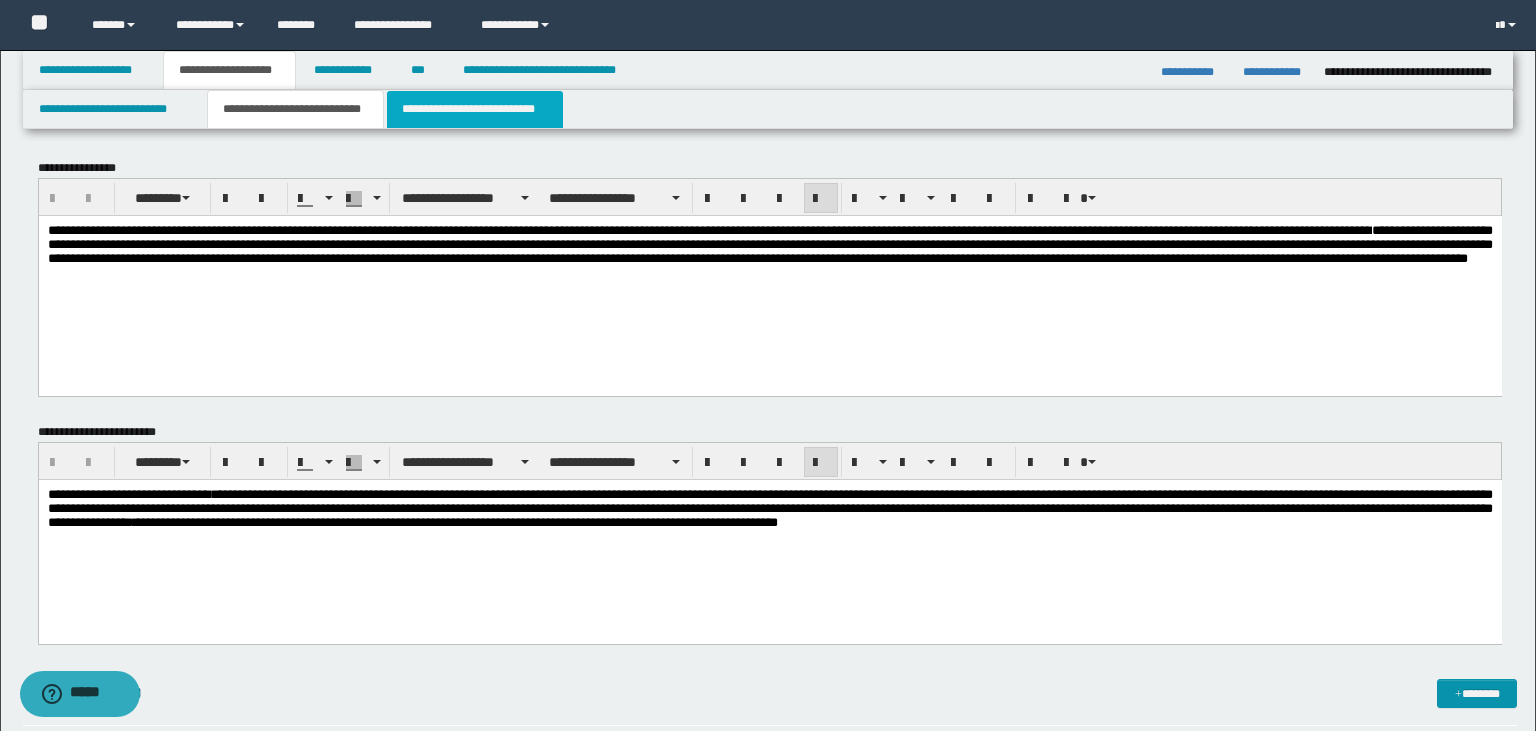 click on "**********" at bounding box center [475, 109] 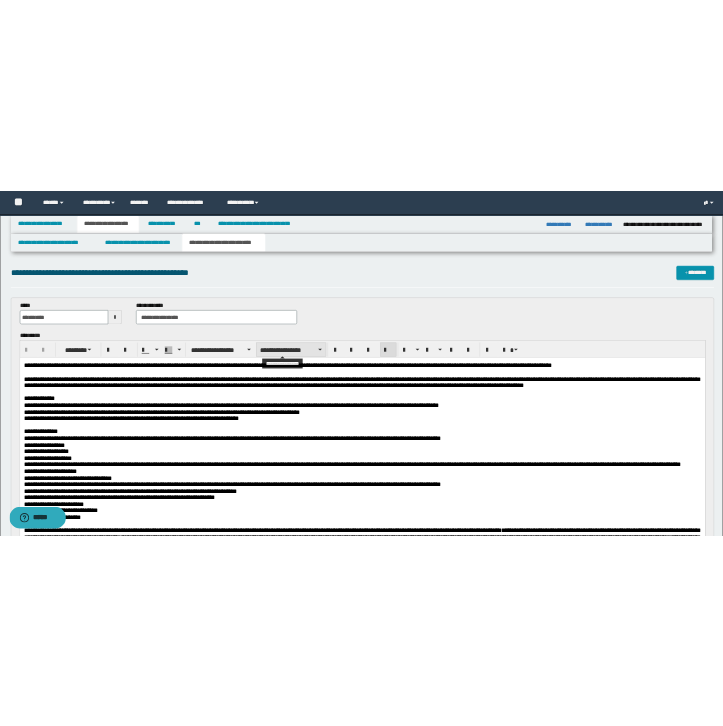 scroll, scrollTop: 0, scrollLeft: 0, axis: both 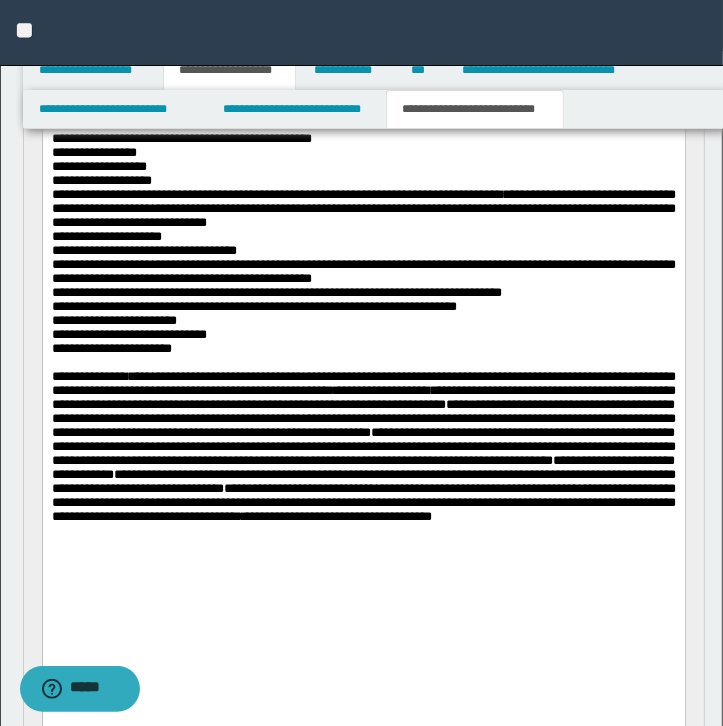 click on "**********" at bounding box center [363, 237] 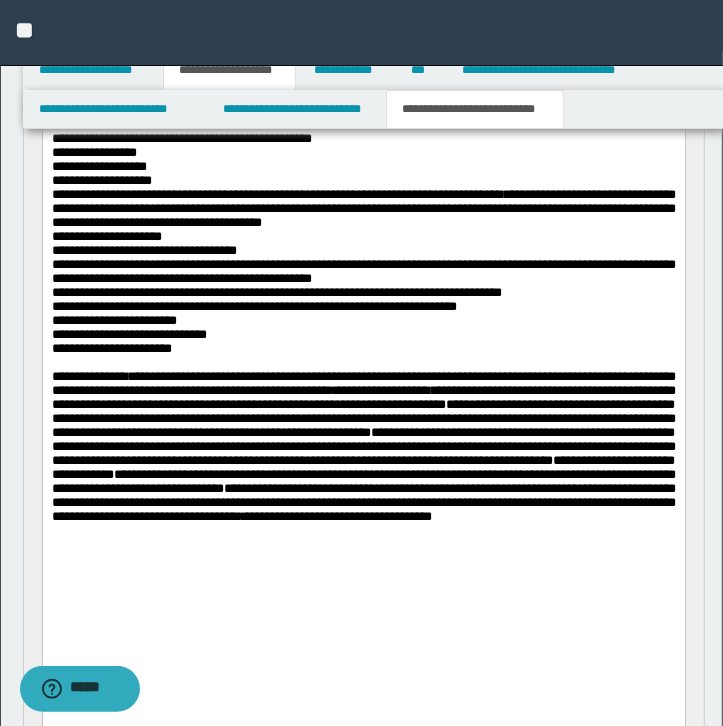 click on "**********" at bounding box center [363, 208] 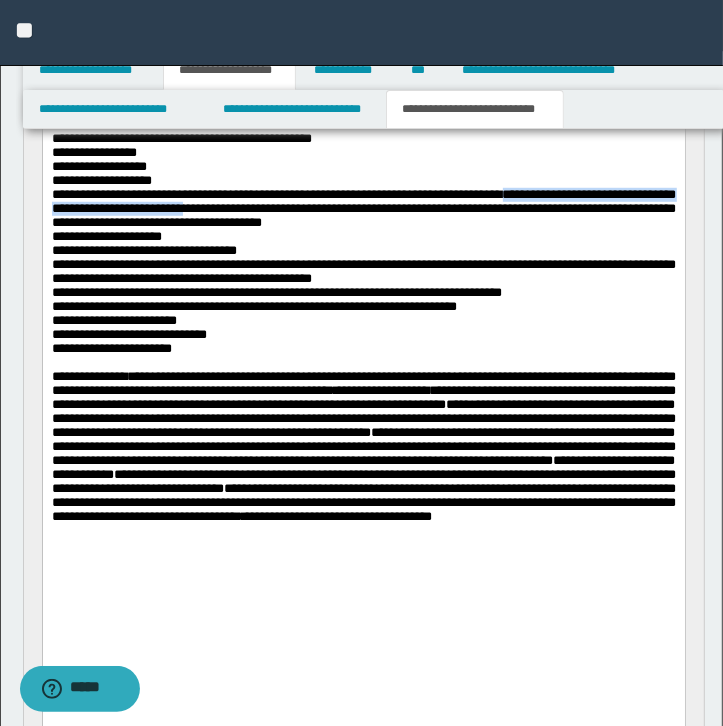 drag, startPoint x: 534, startPoint y: 282, endPoint x: 259, endPoint y: 304, distance: 275.8786 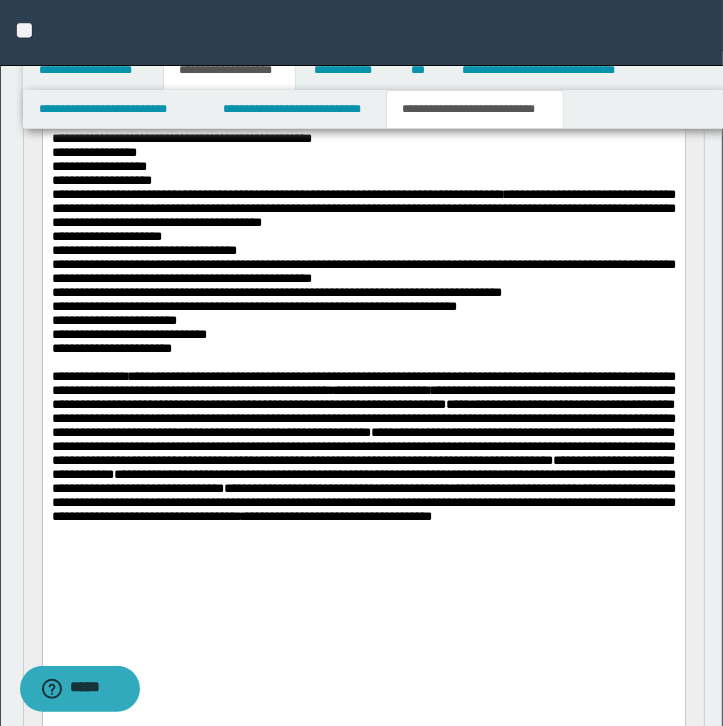 click on "**********" at bounding box center (363, 209) 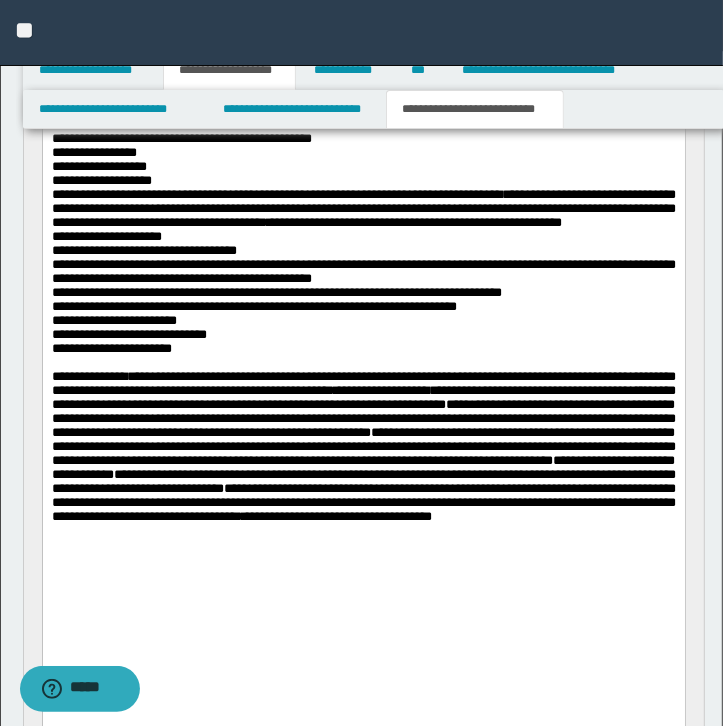 click on "**********" at bounding box center (363, 251) 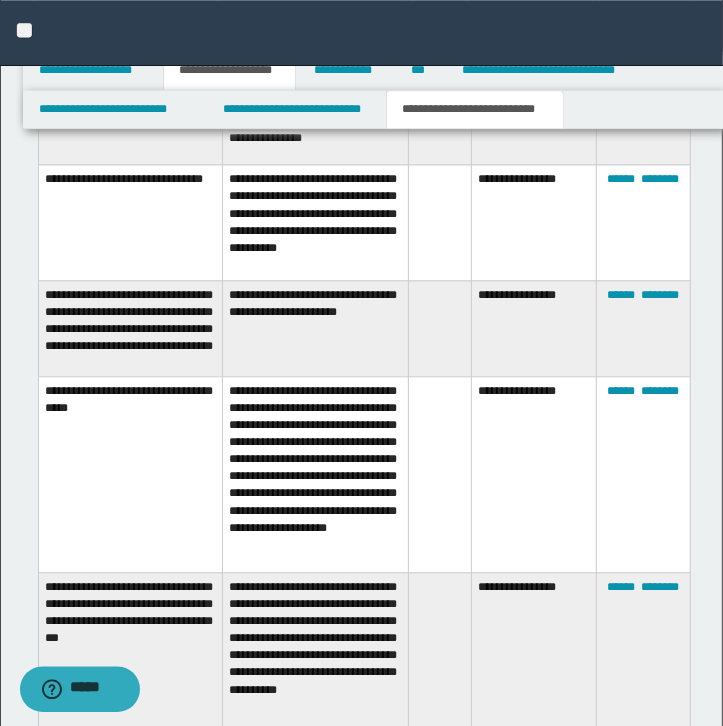 scroll, scrollTop: 551, scrollLeft: 0, axis: vertical 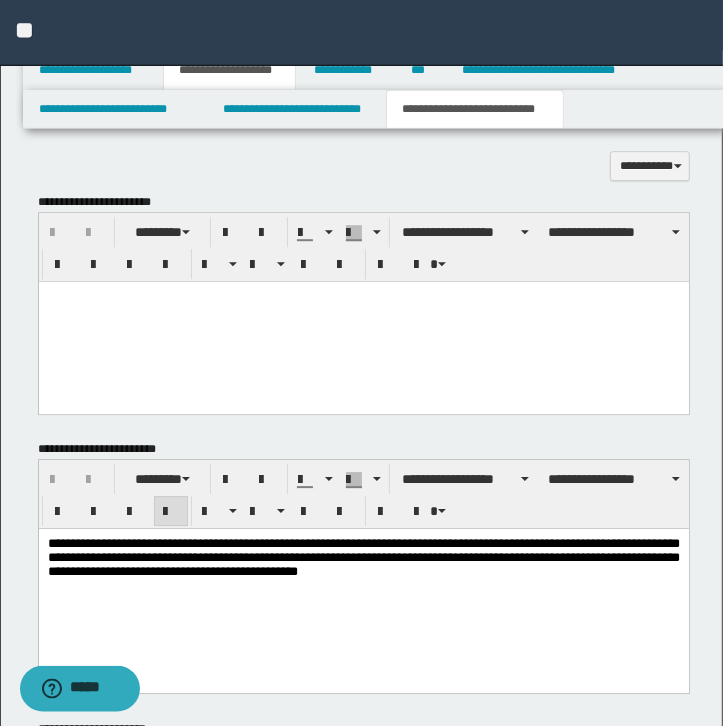 click on "**********" at bounding box center [363, 556] 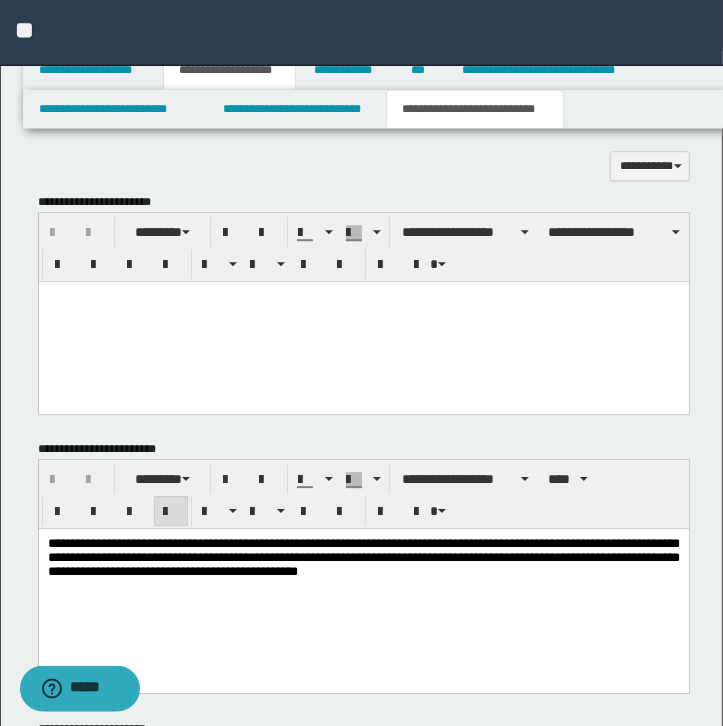 type 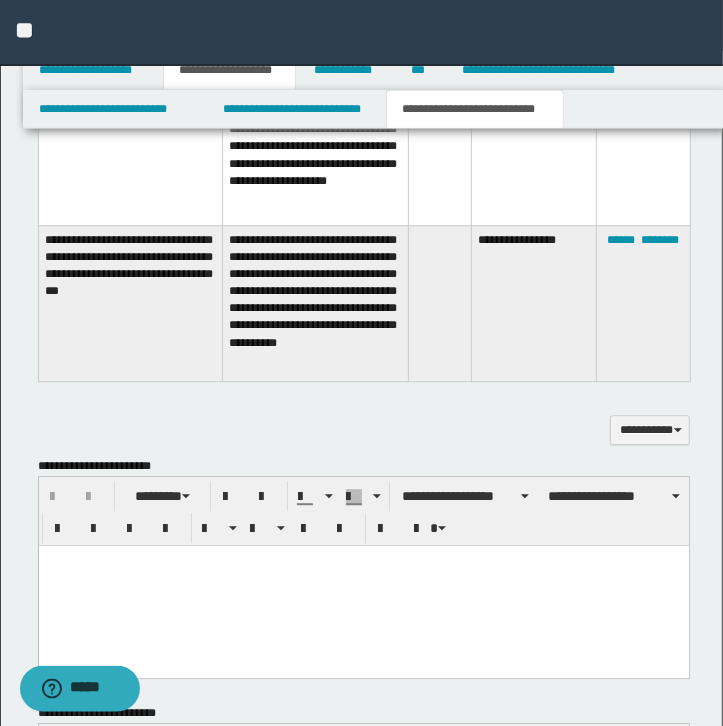 scroll, scrollTop: 2425, scrollLeft: 0, axis: vertical 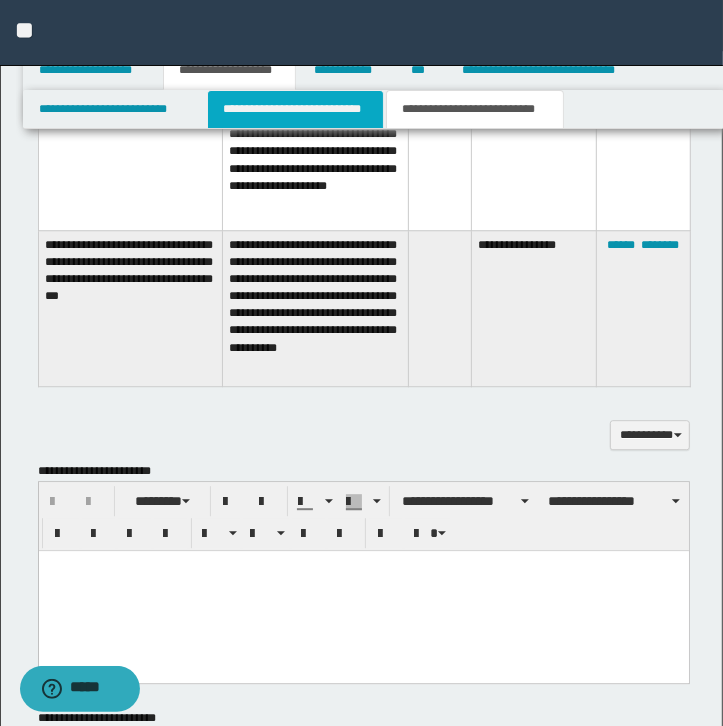 click on "**********" at bounding box center (295, 109) 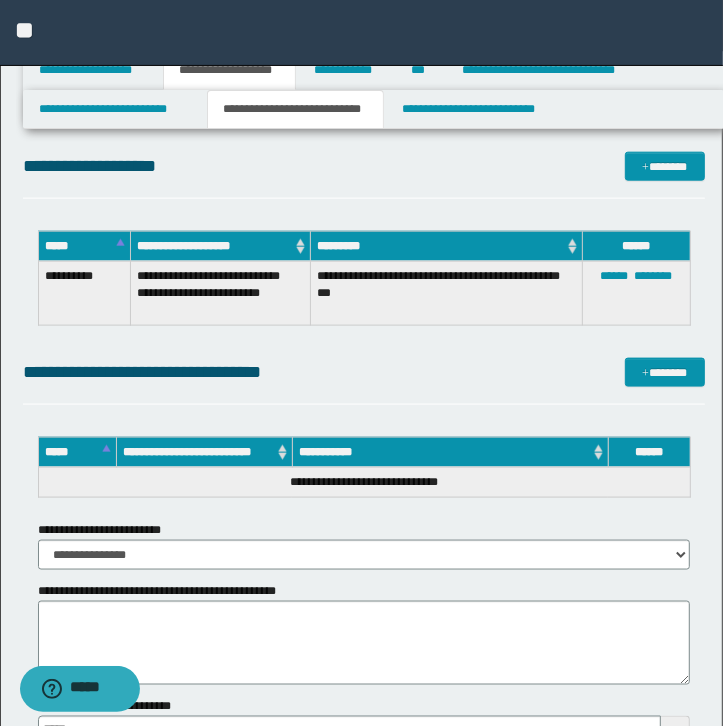 scroll, scrollTop: 4718, scrollLeft: 0, axis: vertical 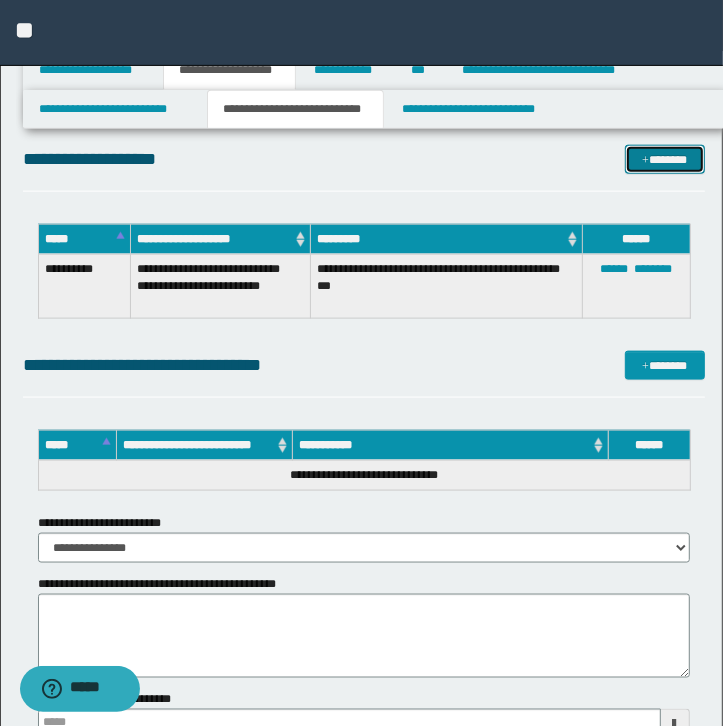 click on "*******" at bounding box center (665, 160) 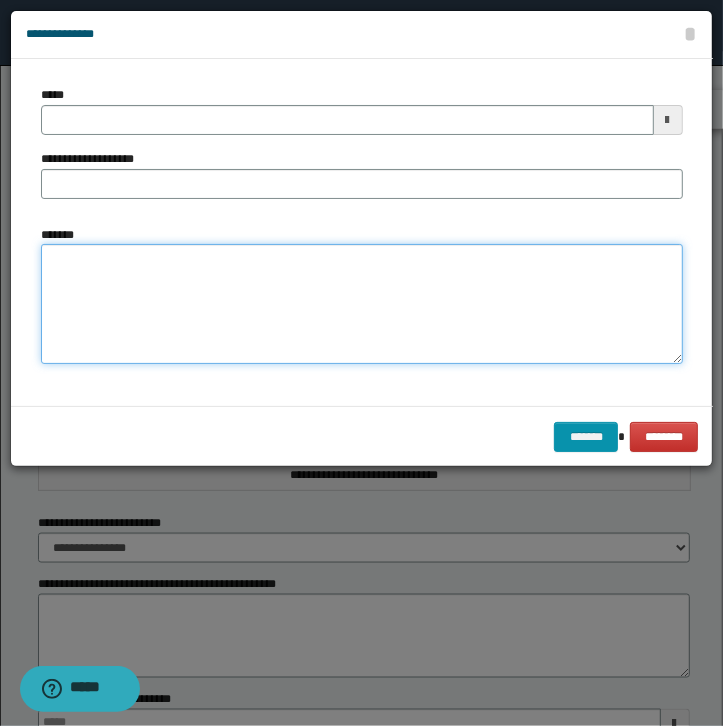 click on "*******" at bounding box center [362, 304] 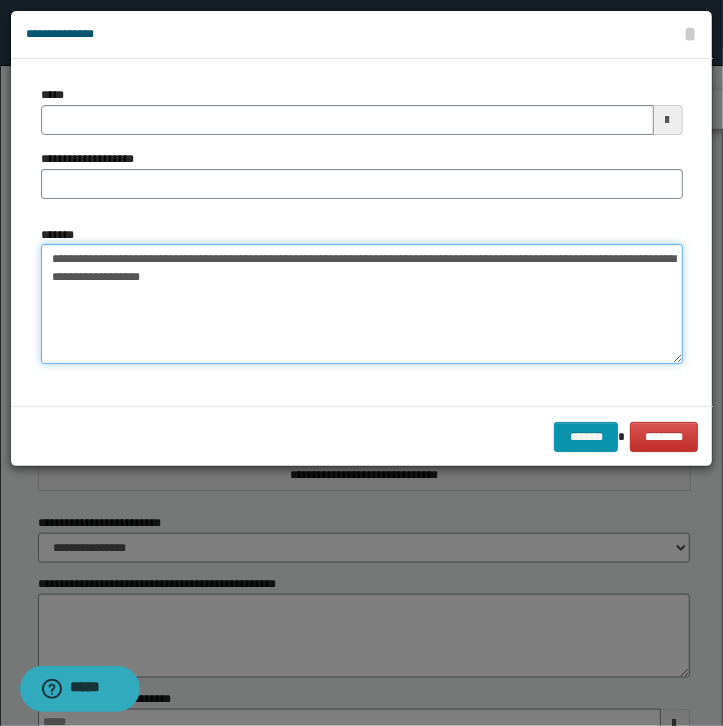 type on "**********" 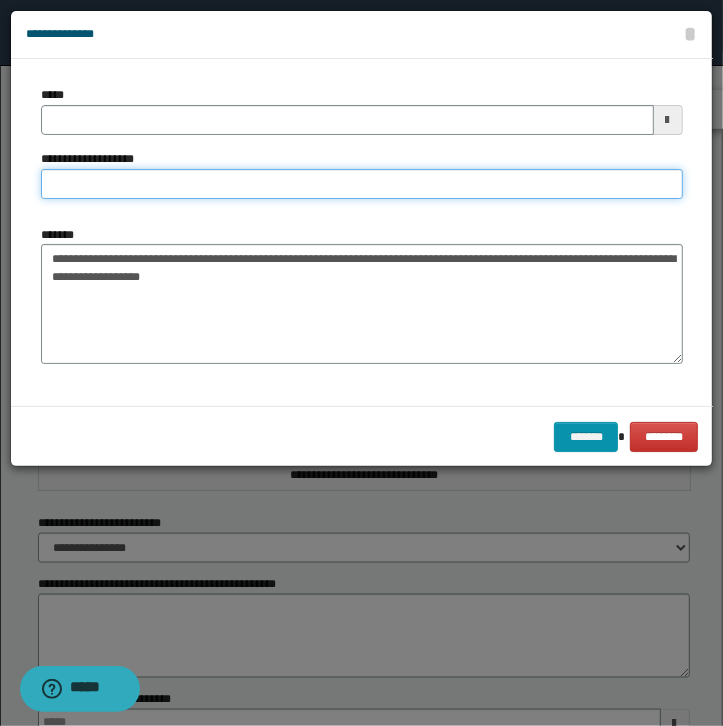 click on "**********" at bounding box center (362, 184) 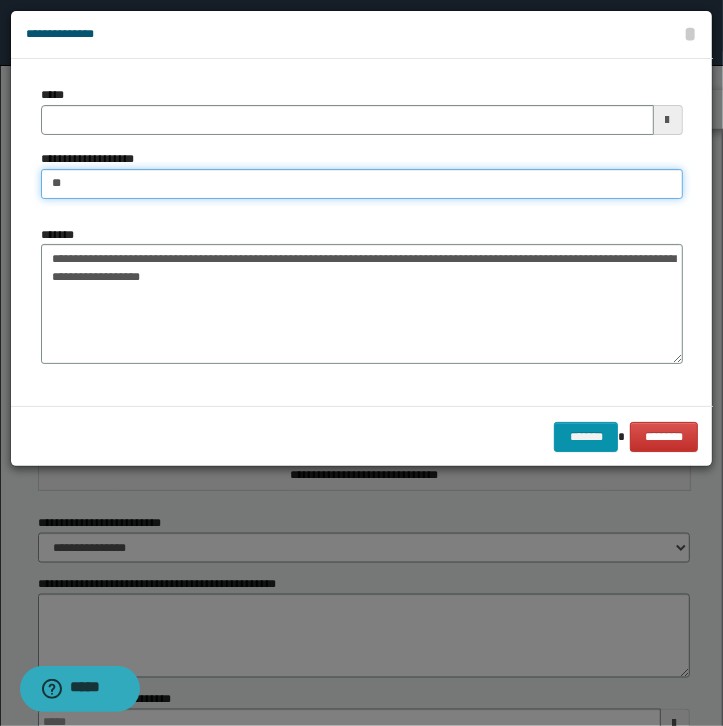 type on "**********" 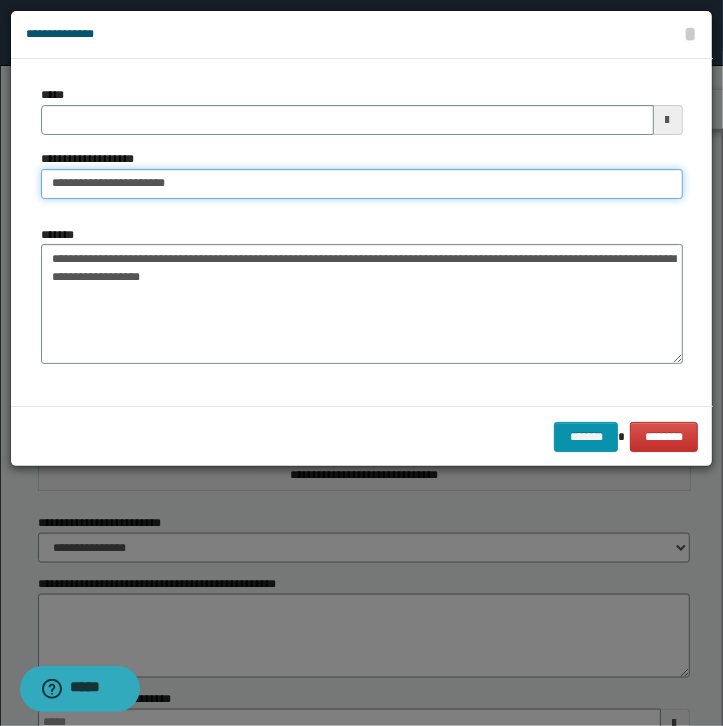 type 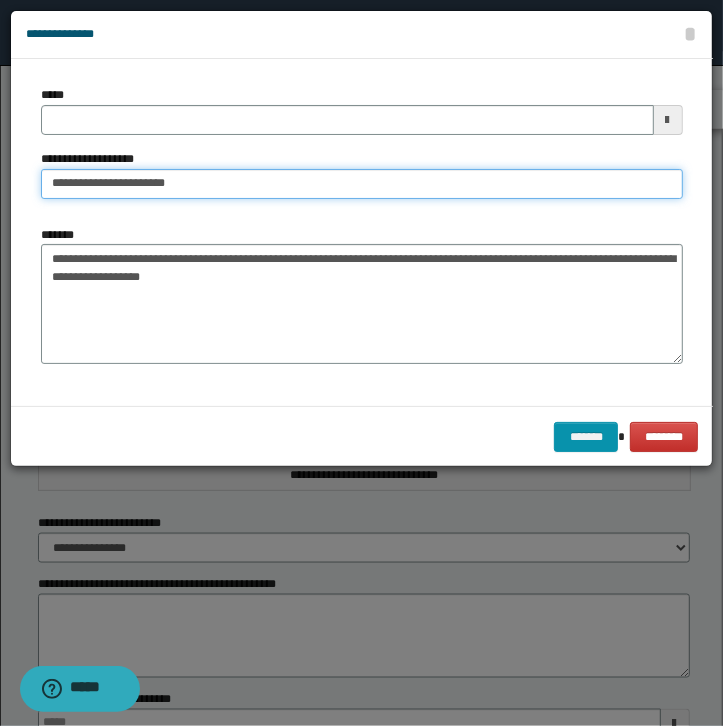 type on "**********" 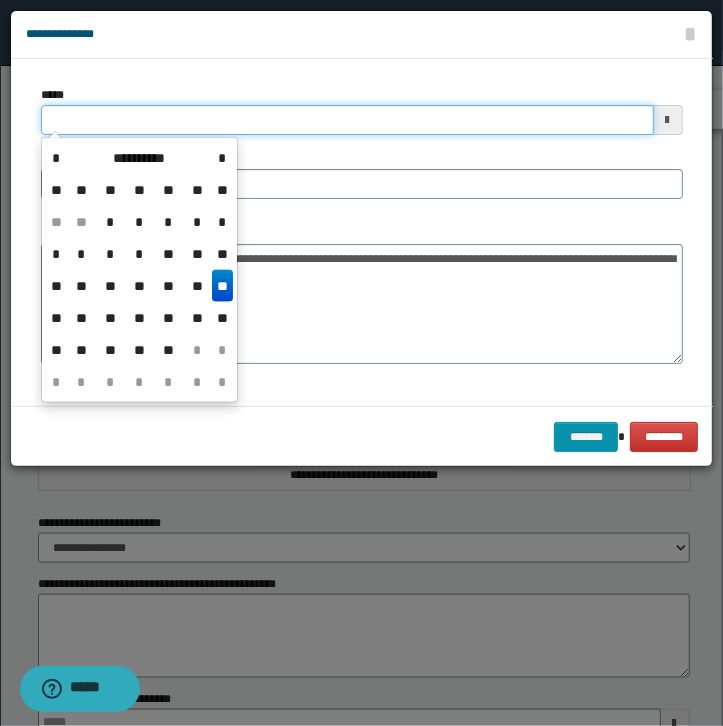 click on "*****" at bounding box center (347, 120) 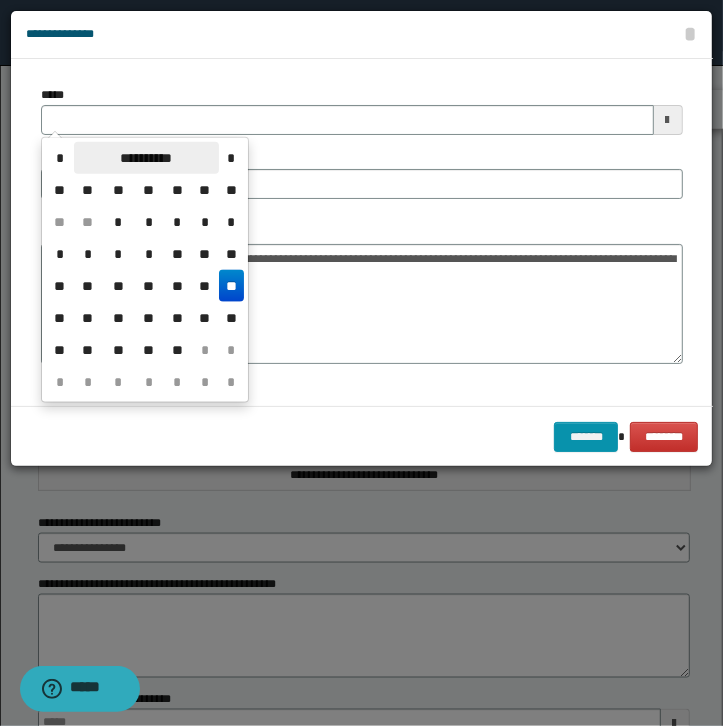 click on "**********" at bounding box center (146, 158) 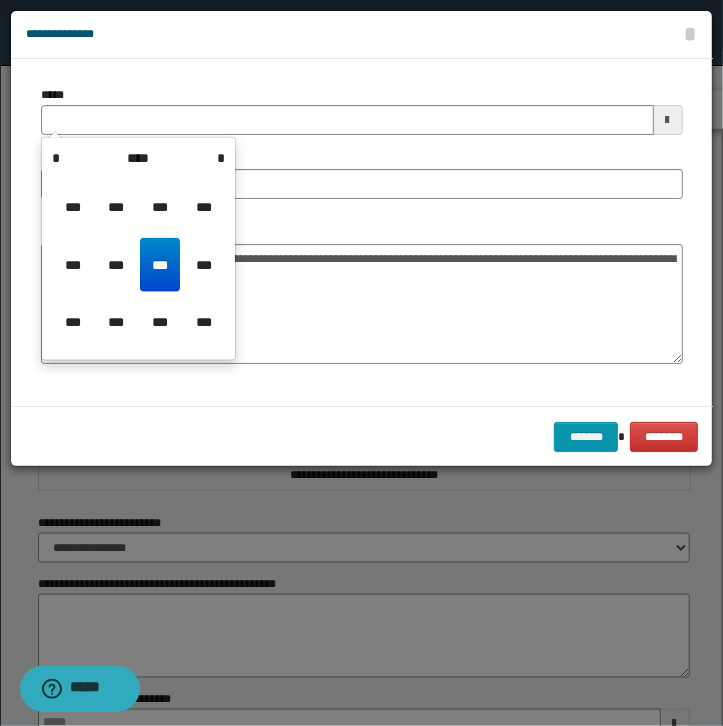 click on "***" at bounding box center [160, 265] 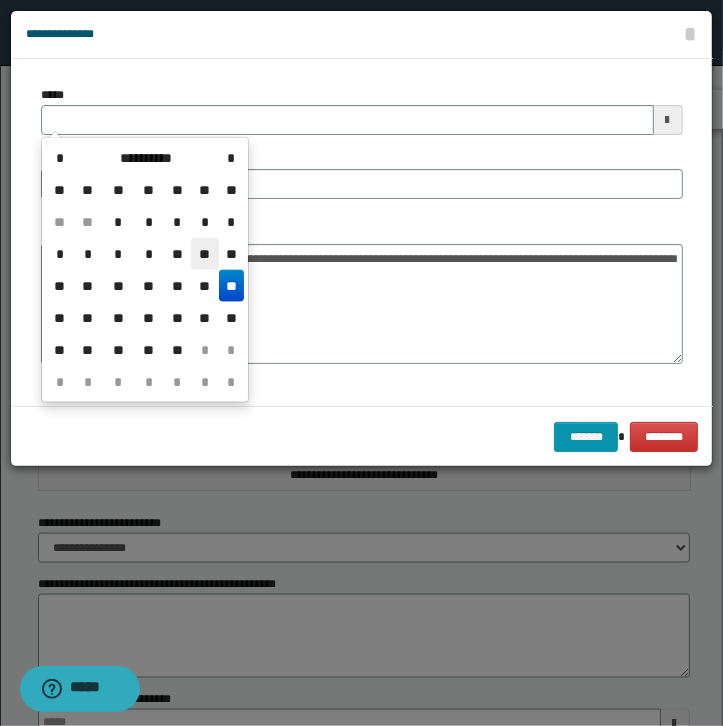 click on "**" at bounding box center [205, 254] 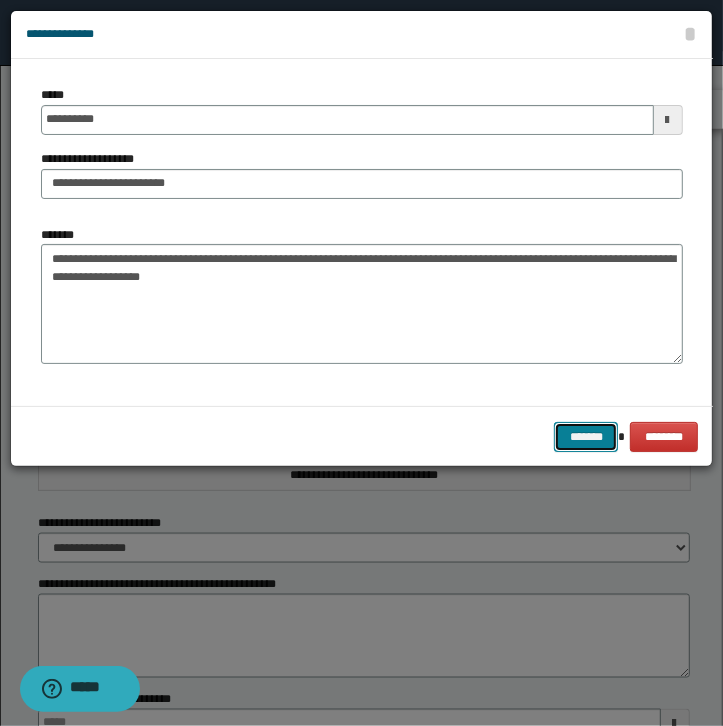 click on "*******" at bounding box center (586, 437) 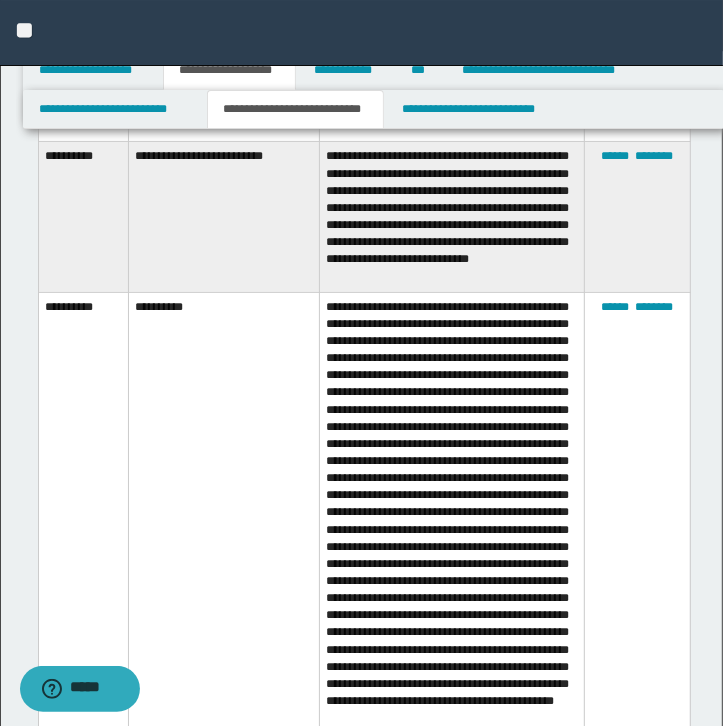scroll, scrollTop: 3728, scrollLeft: 0, axis: vertical 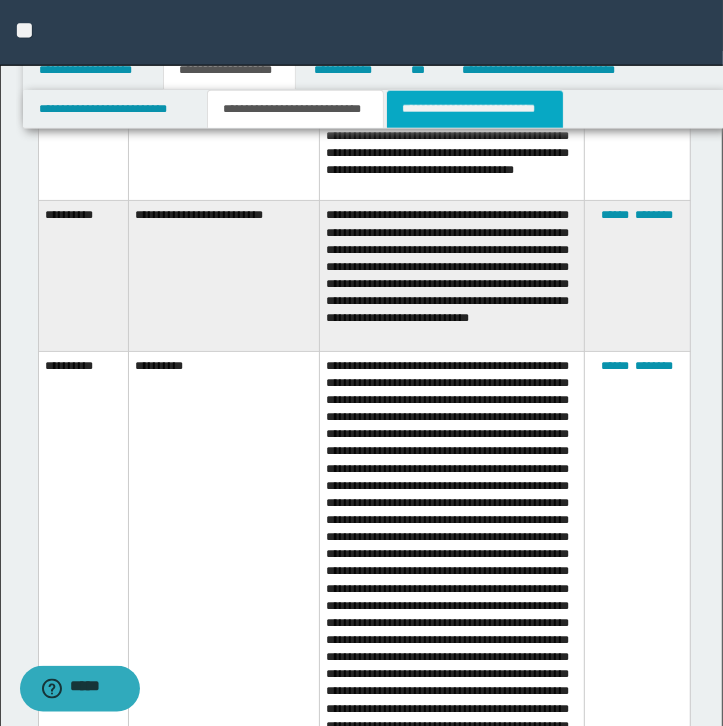 click on "**********" at bounding box center (475, 109) 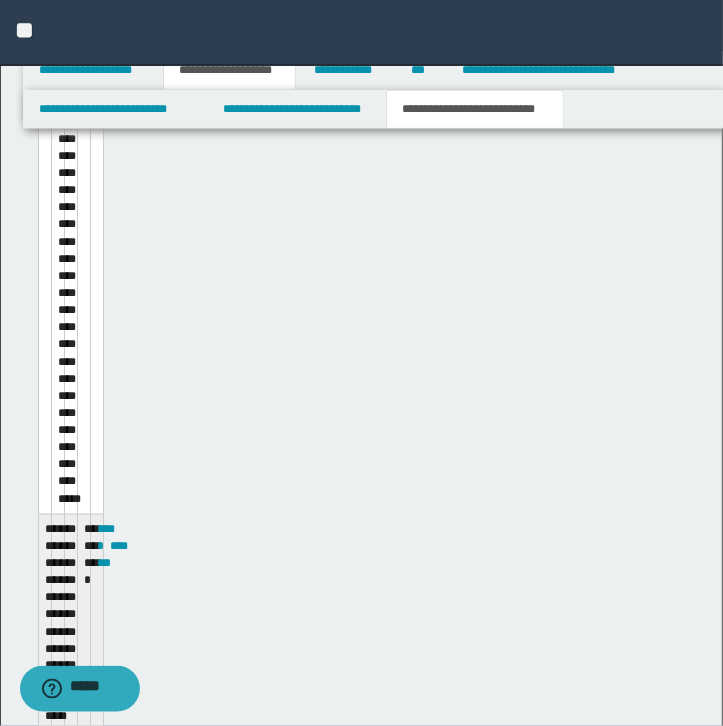 scroll, scrollTop: 3000, scrollLeft: 0, axis: vertical 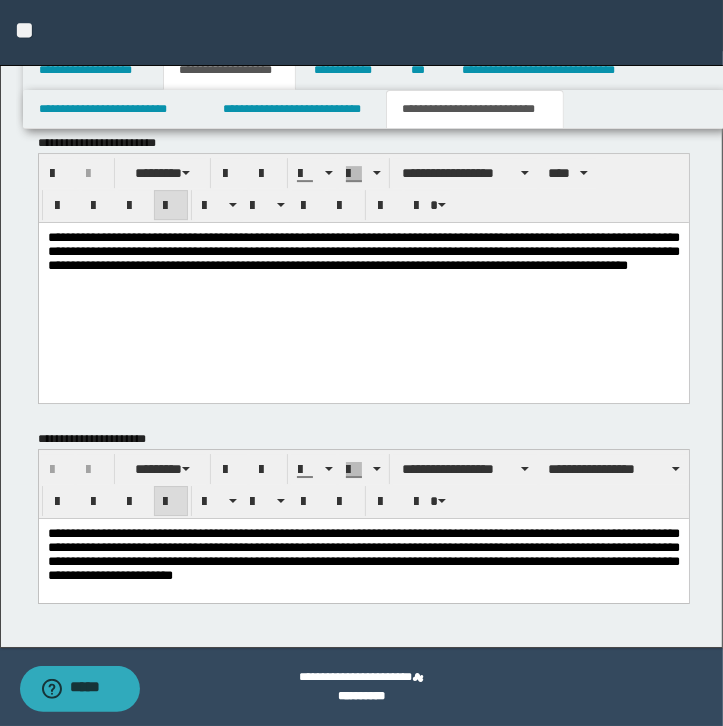 click on "**********" at bounding box center [364, 268] 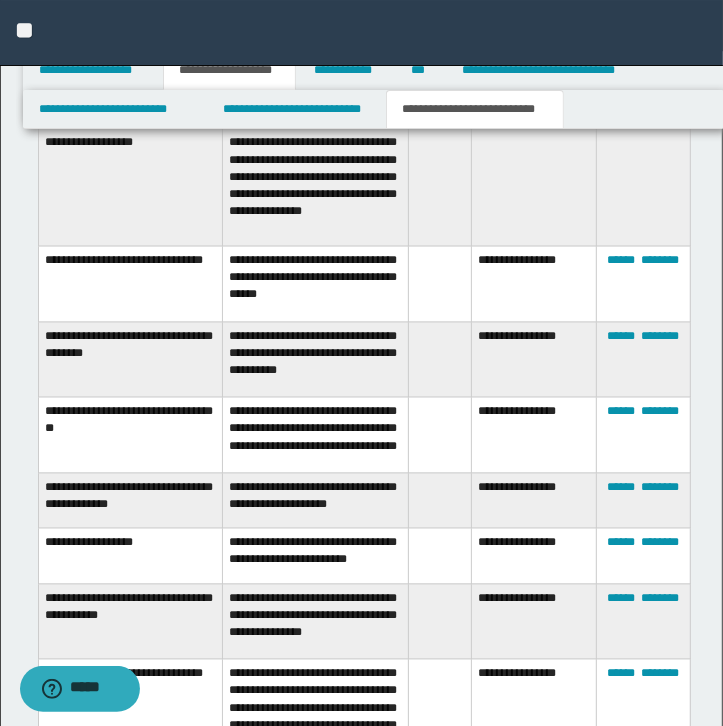 scroll, scrollTop: 1571, scrollLeft: 0, axis: vertical 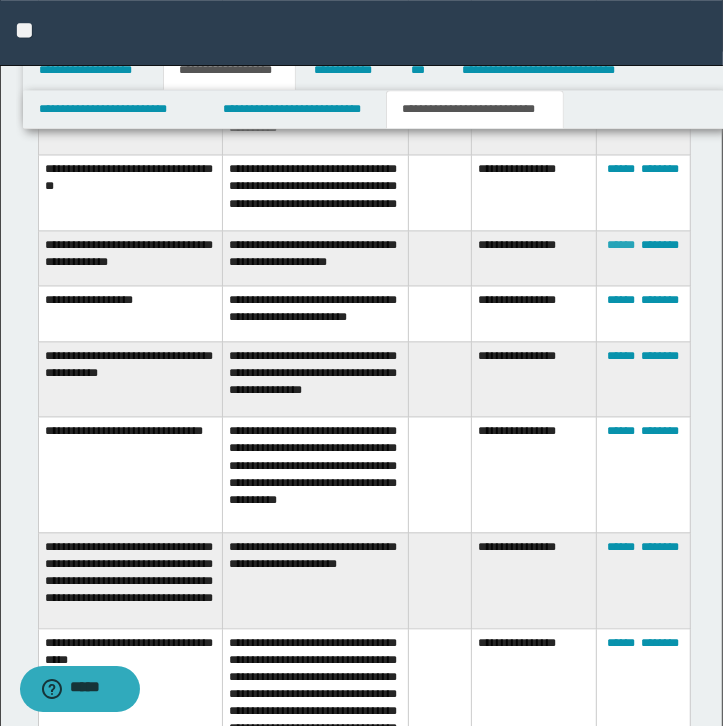 click on "******" at bounding box center (621, 245) 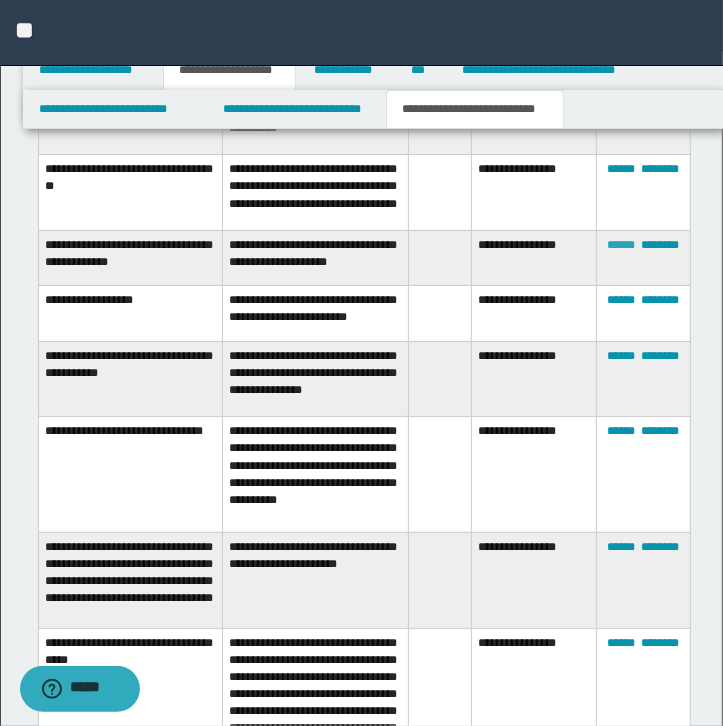 type 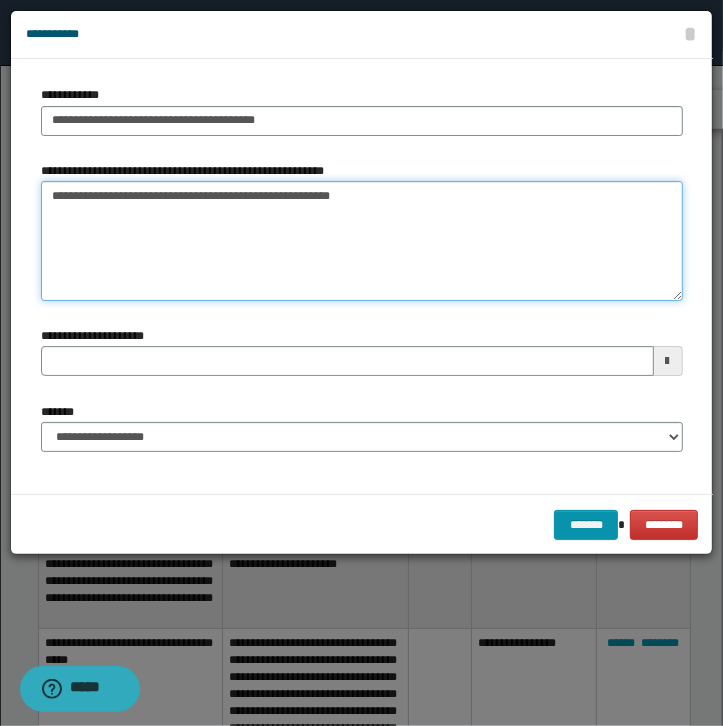 click on "**********" at bounding box center [362, 241] 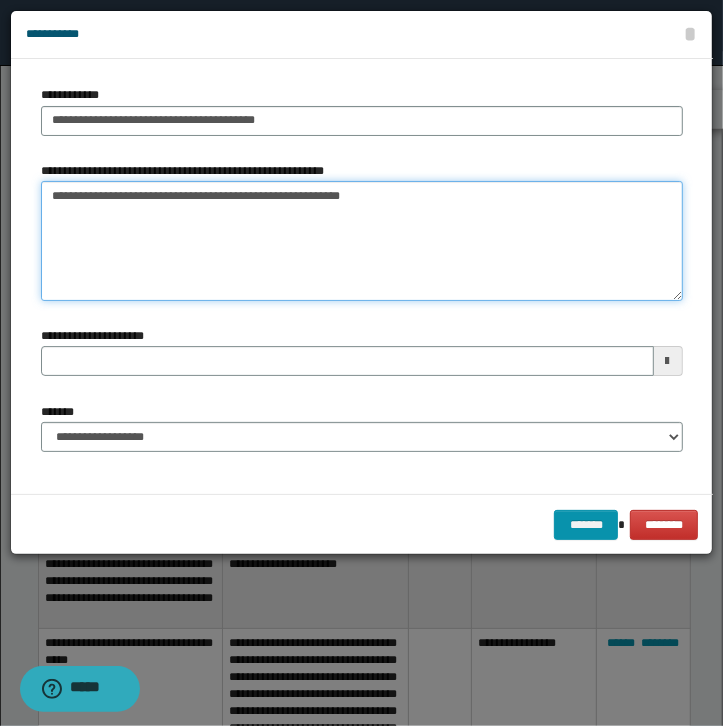 paste on "**********" 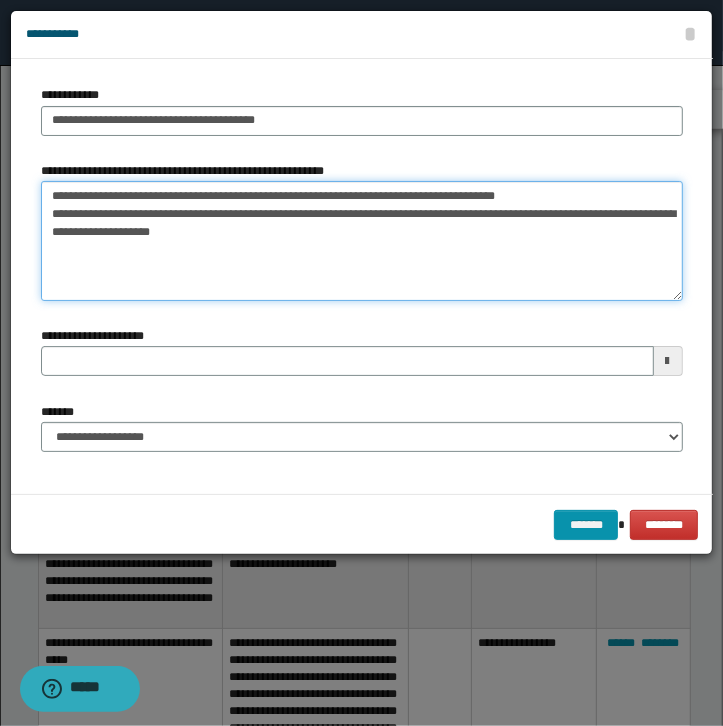 click on "**********" at bounding box center [362, 241] 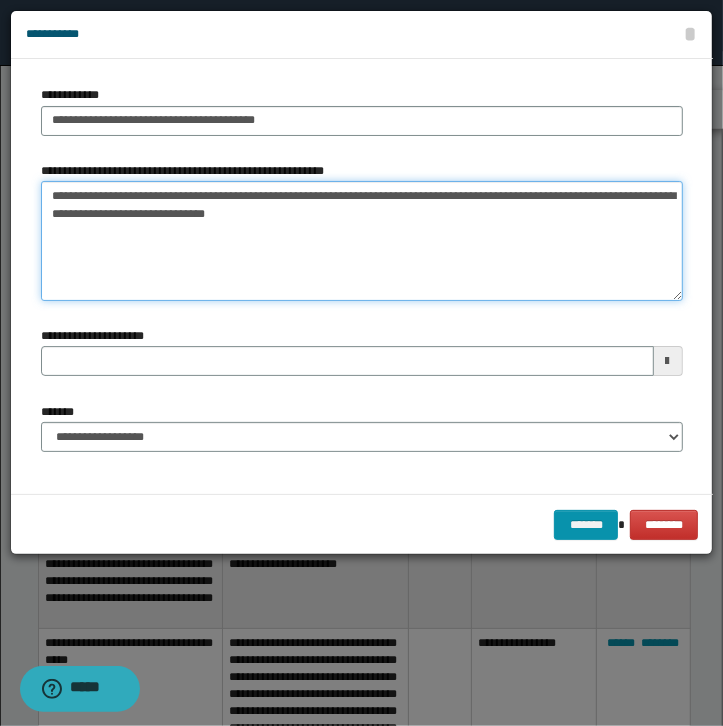 type on "**********" 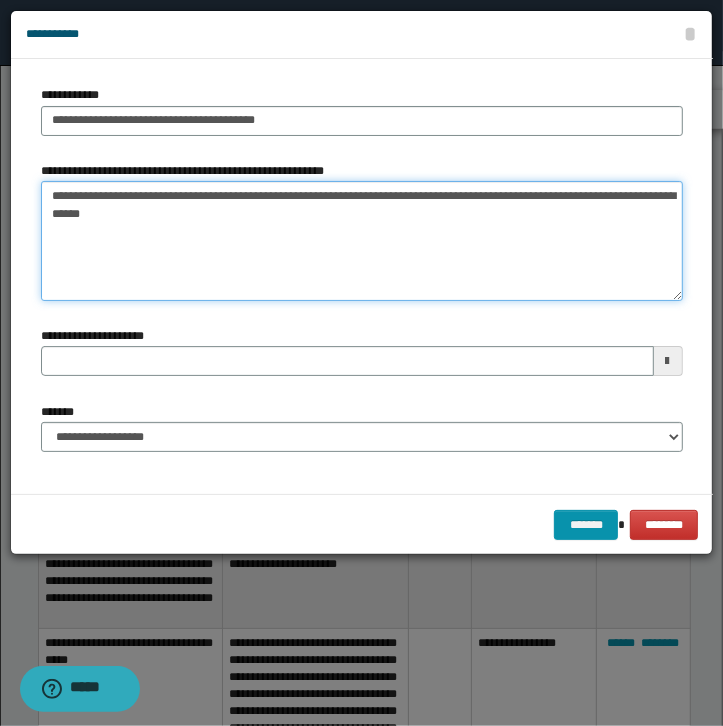 drag, startPoint x: 230, startPoint y: 217, endPoint x: 362, endPoint y: 198, distance: 133.36041 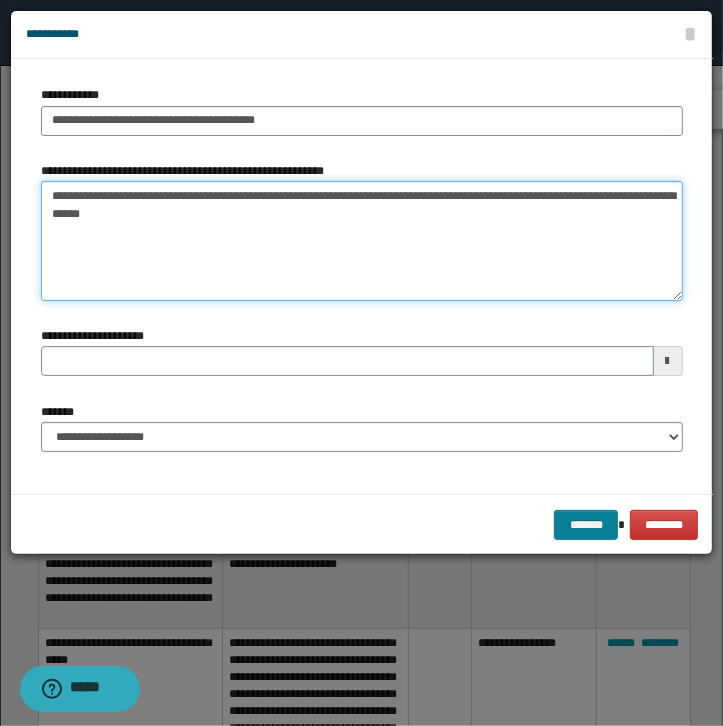 type on "**********" 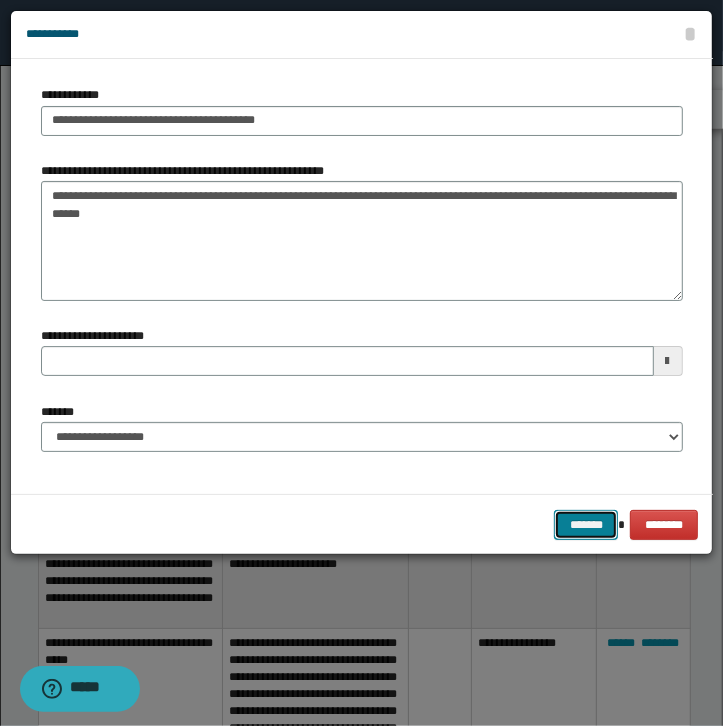 click on "*******" at bounding box center [586, 525] 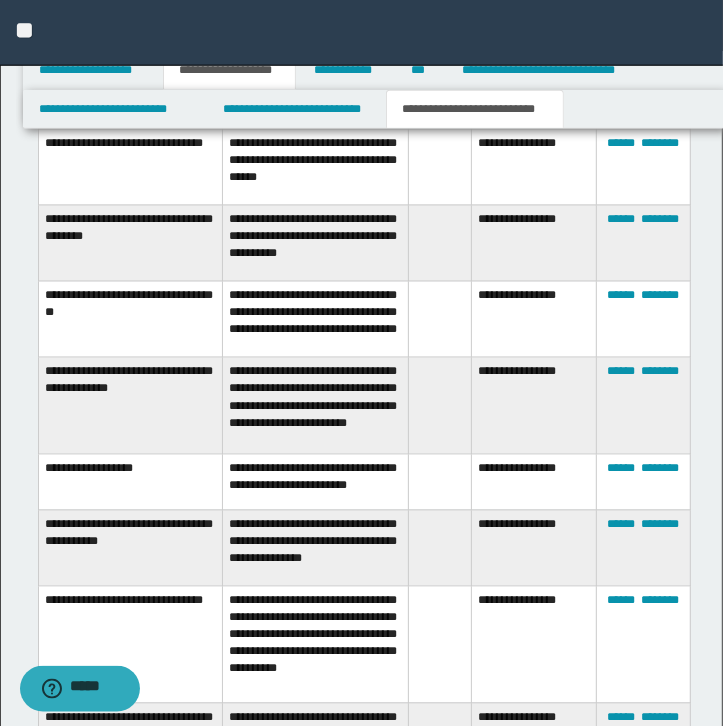 scroll, scrollTop: 1704, scrollLeft: 0, axis: vertical 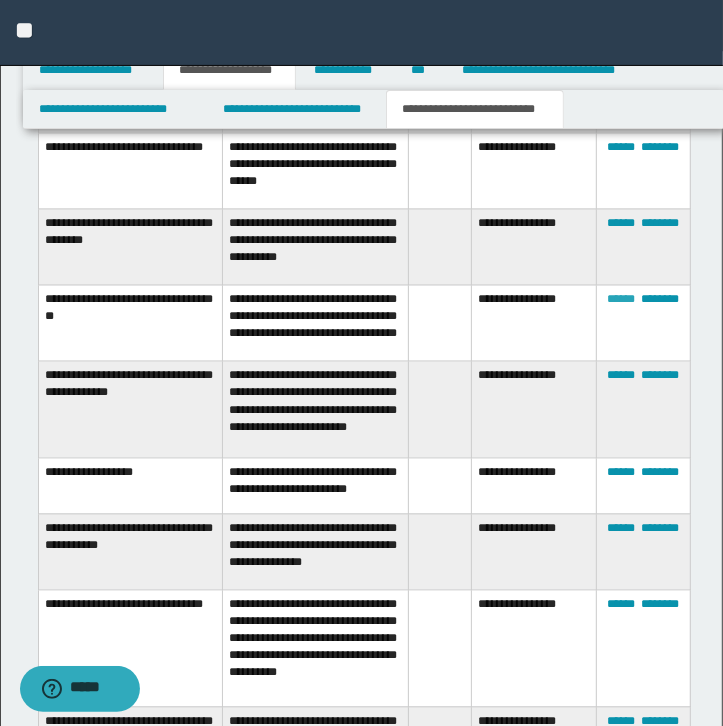 click on "******" at bounding box center (621, 300) 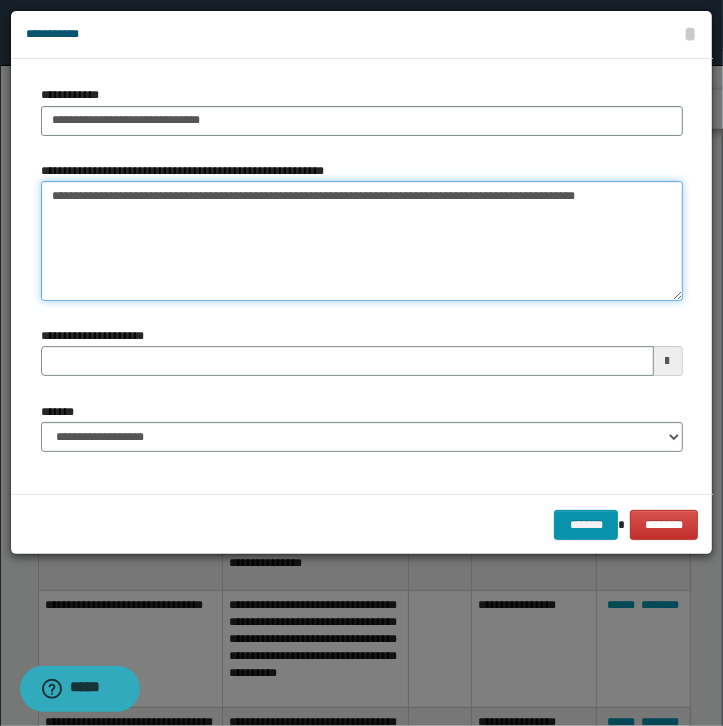 click on "**********" at bounding box center [362, 241] 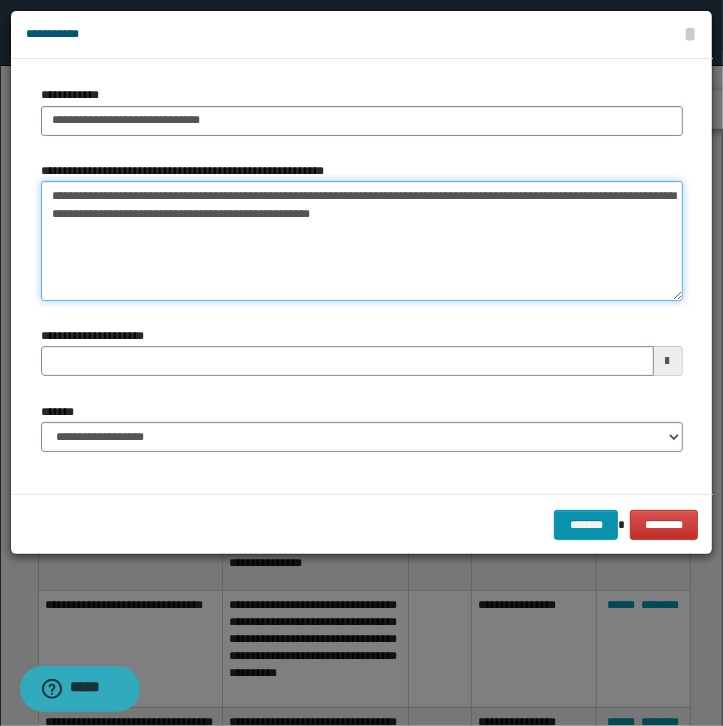 type 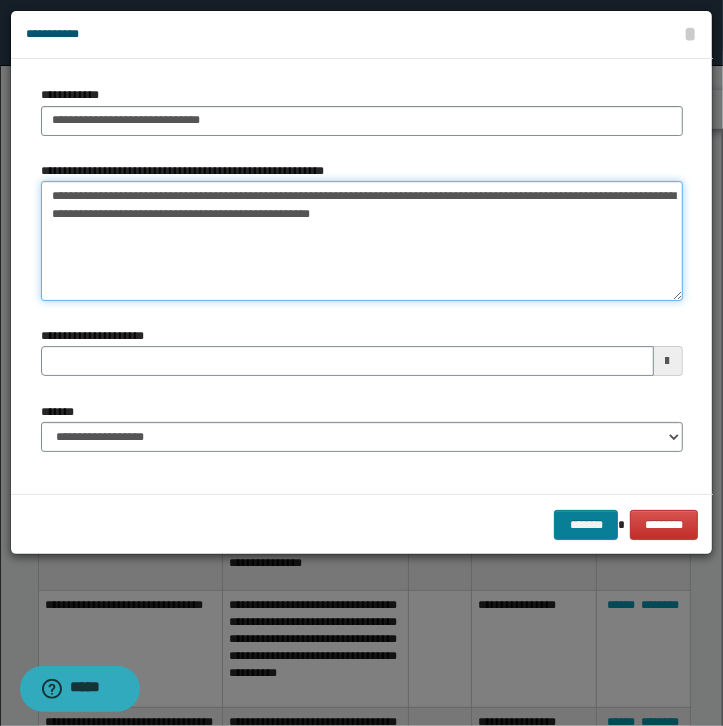 type on "**********" 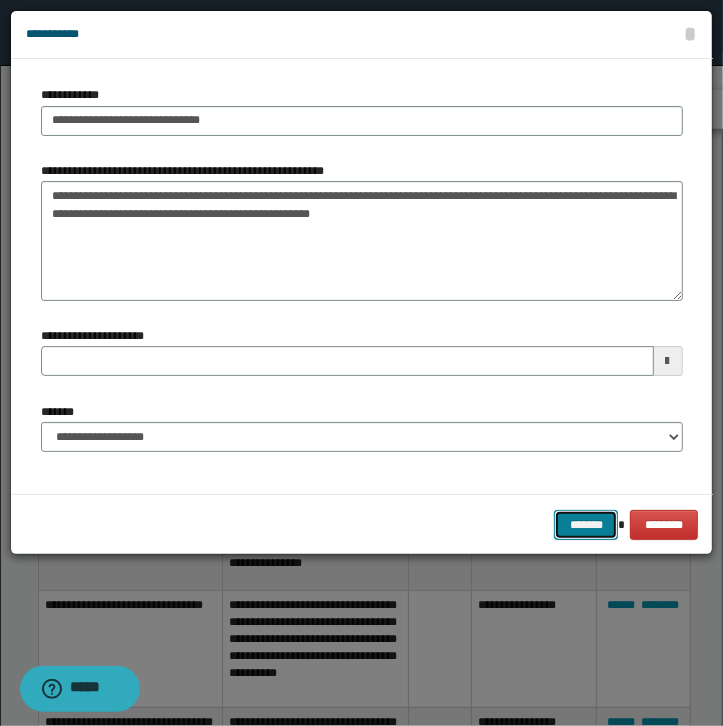 click on "*******" at bounding box center (586, 525) 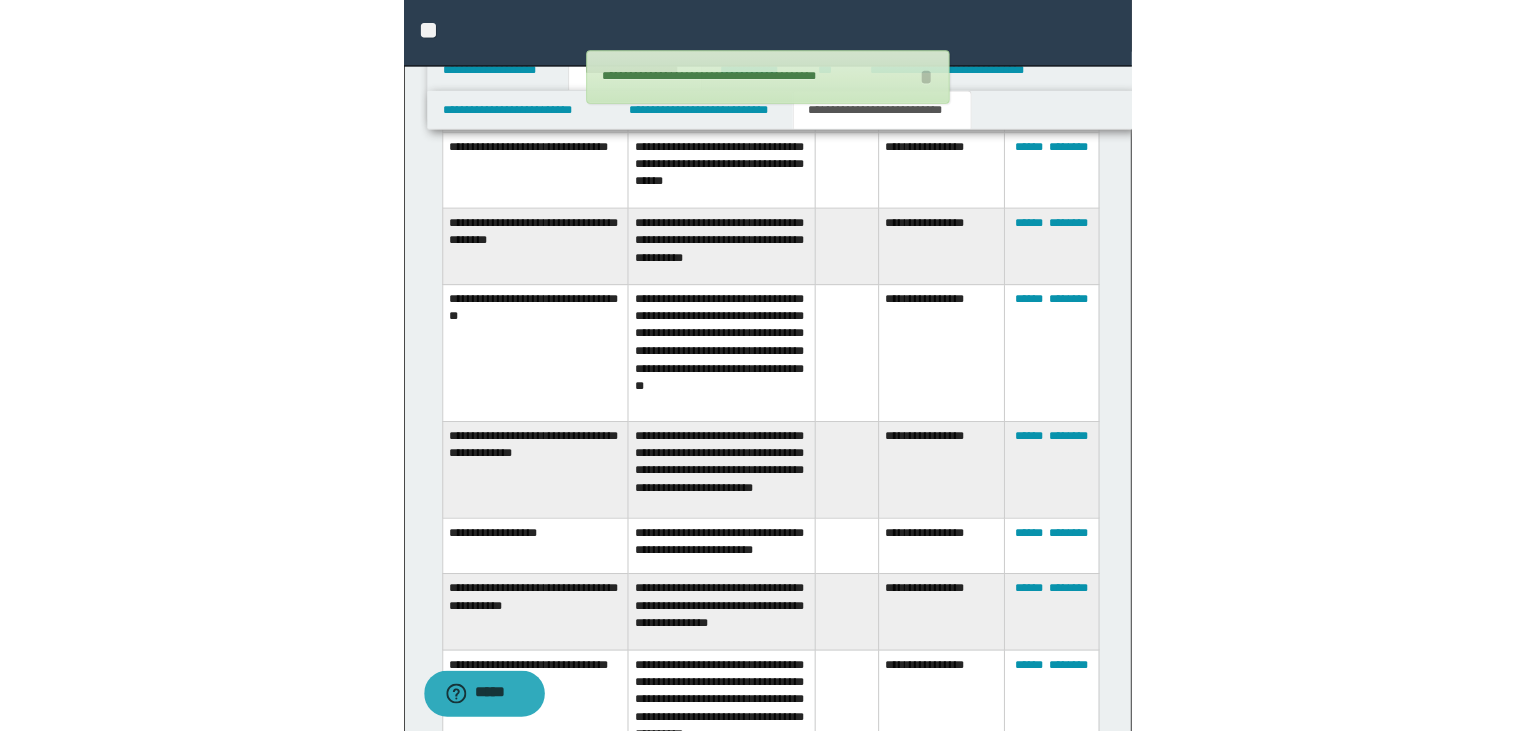 scroll, scrollTop: 1608, scrollLeft: 0, axis: vertical 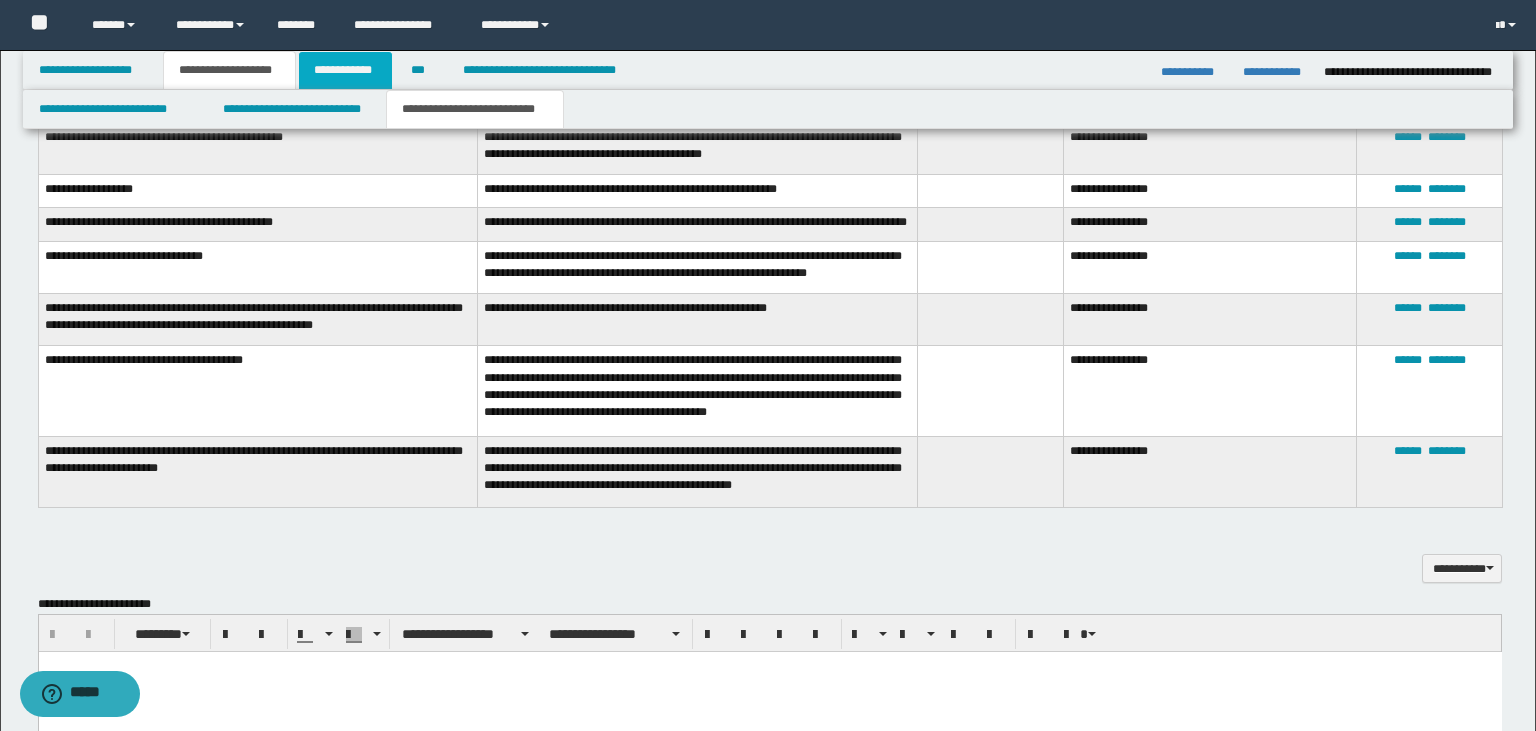 click on "**********" at bounding box center (346, 70) 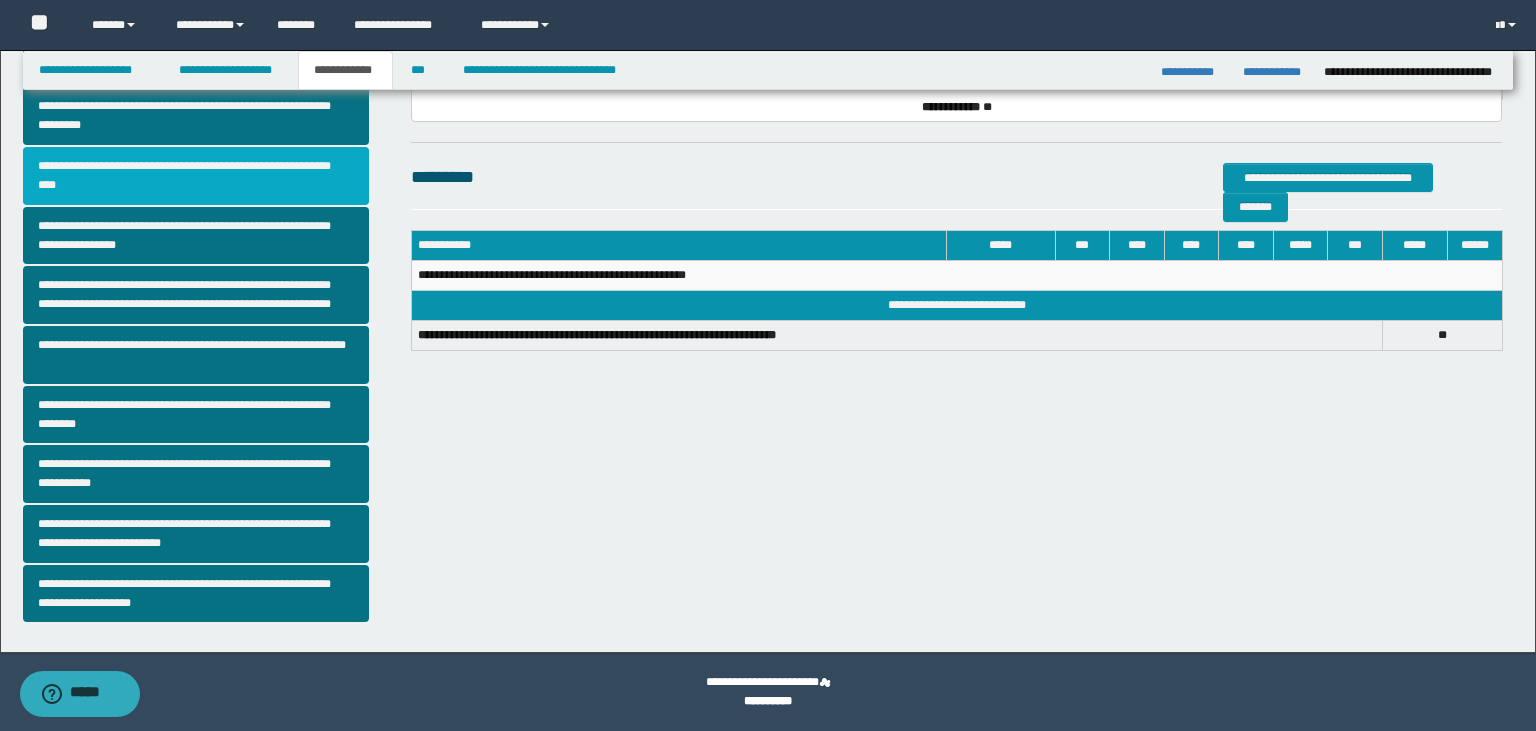 click on "**********" at bounding box center (196, 176) 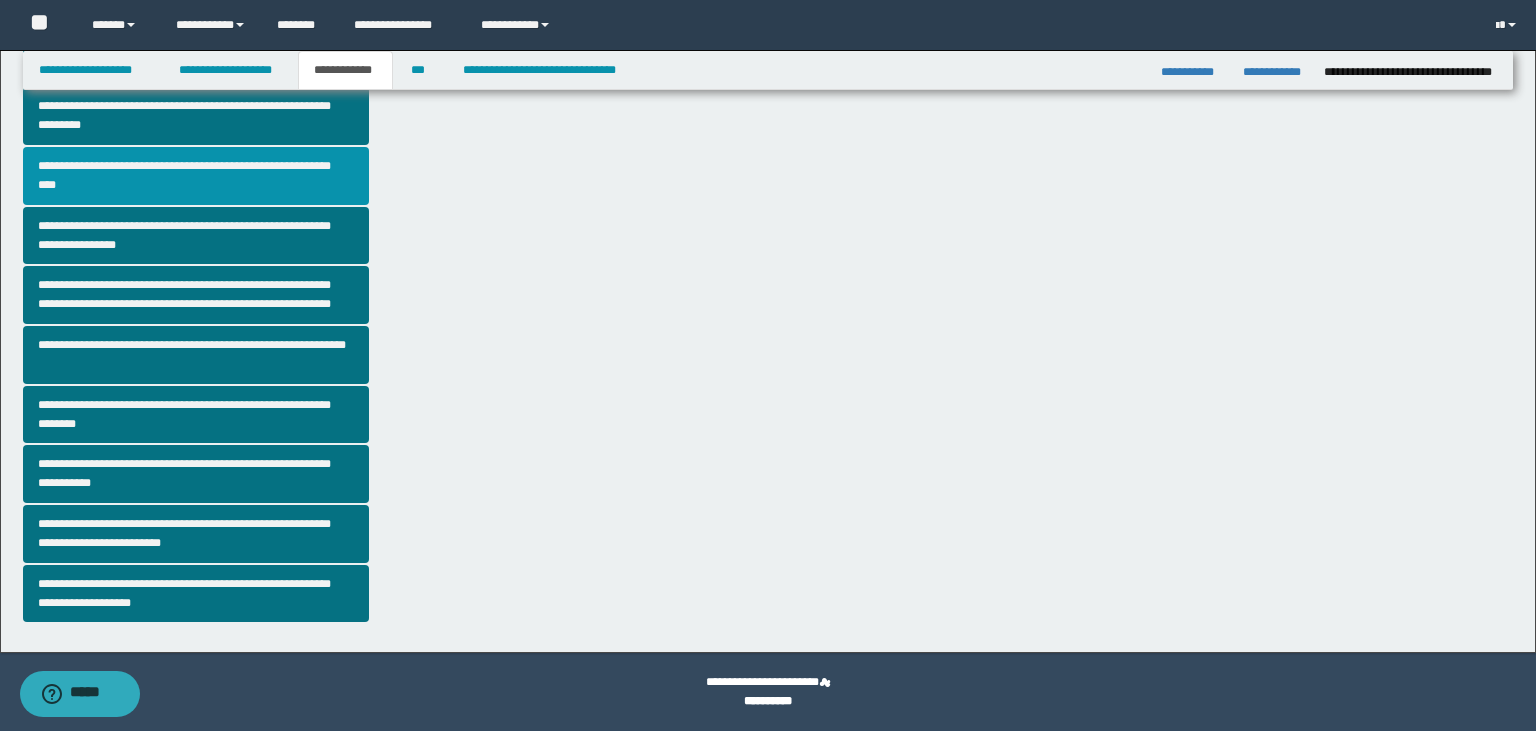 scroll, scrollTop: 0, scrollLeft: 0, axis: both 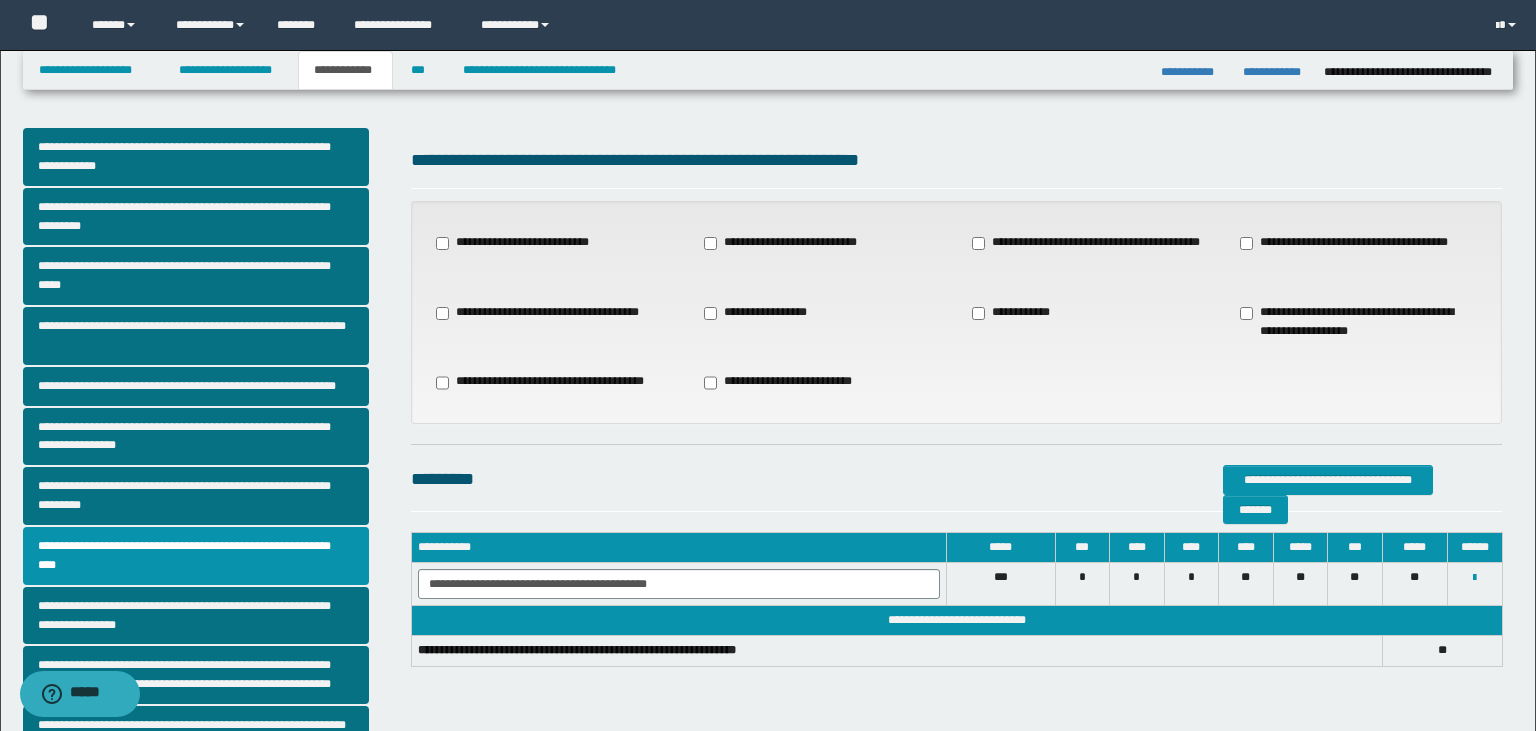 click on "**********" at bounding box center (760, 313) 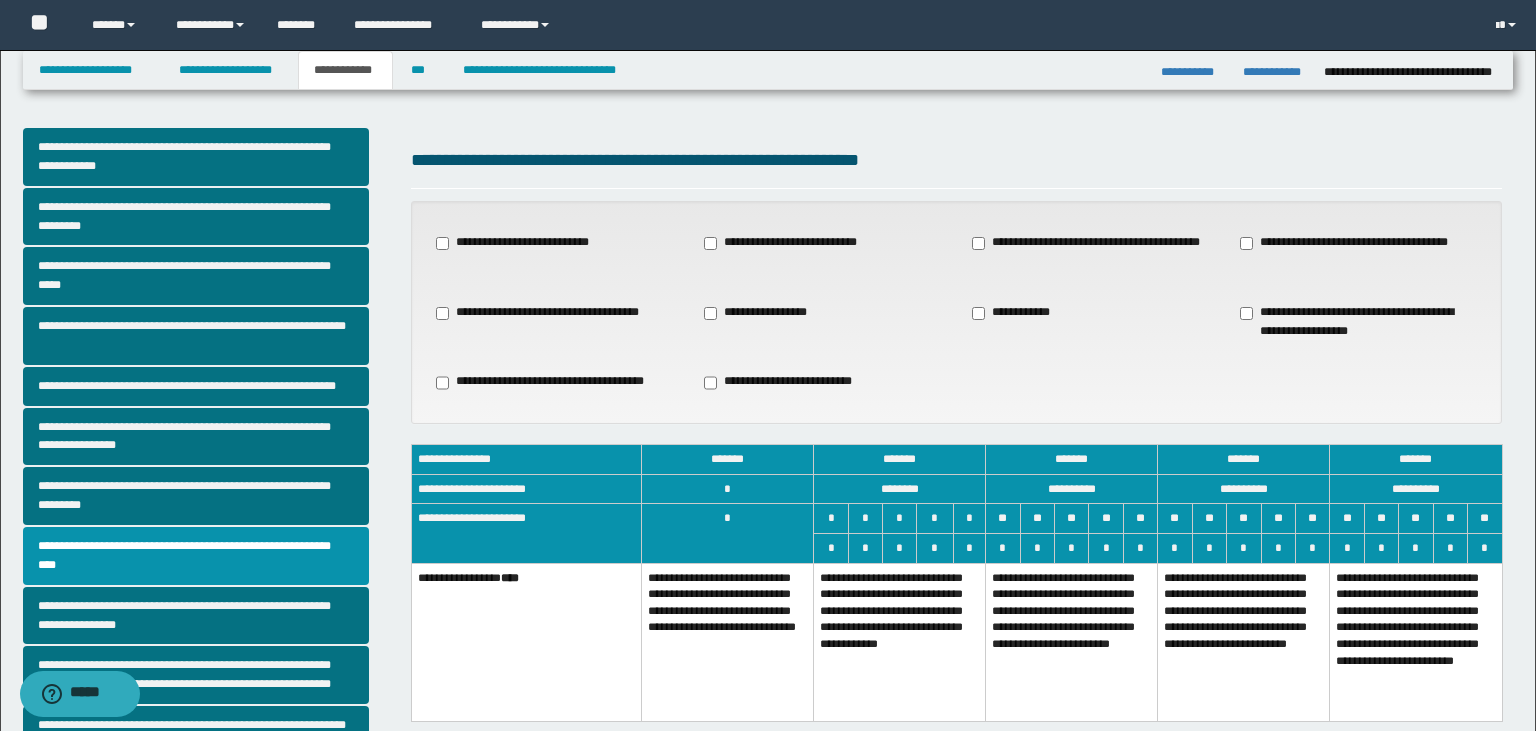 click on "**********" at bounding box center [900, 642] 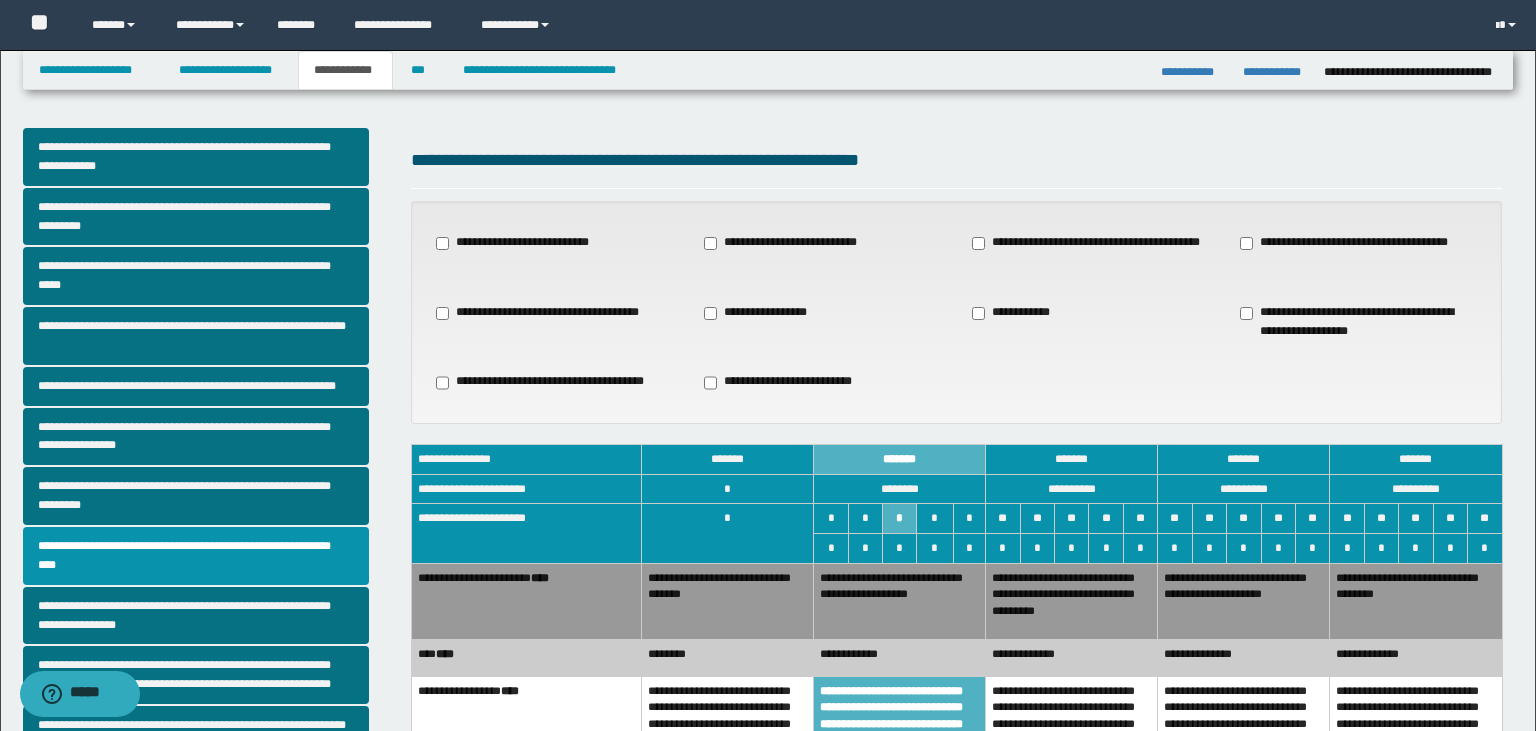 click on "**********" at bounding box center [956, 655] 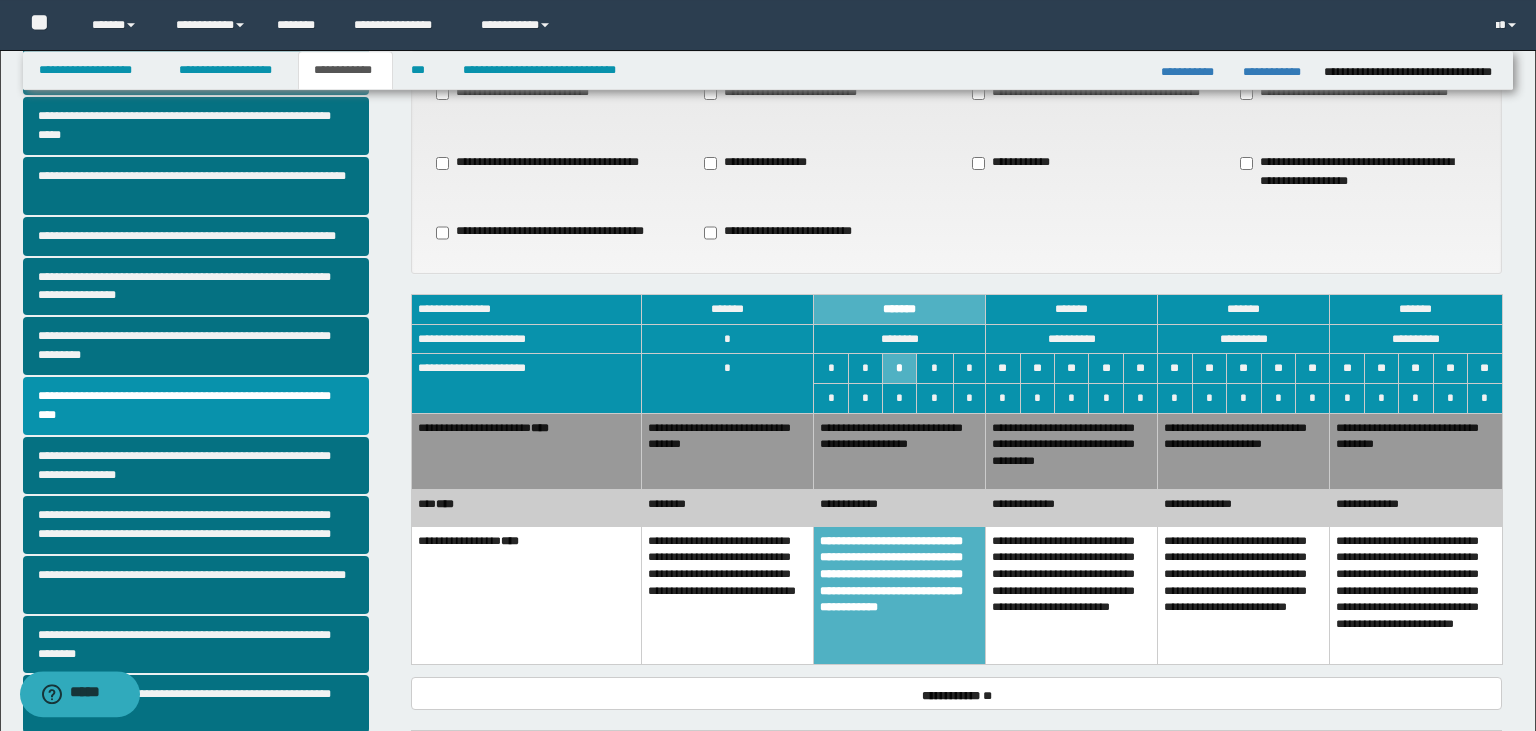 scroll, scrollTop: 152, scrollLeft: 0, axis: vertical 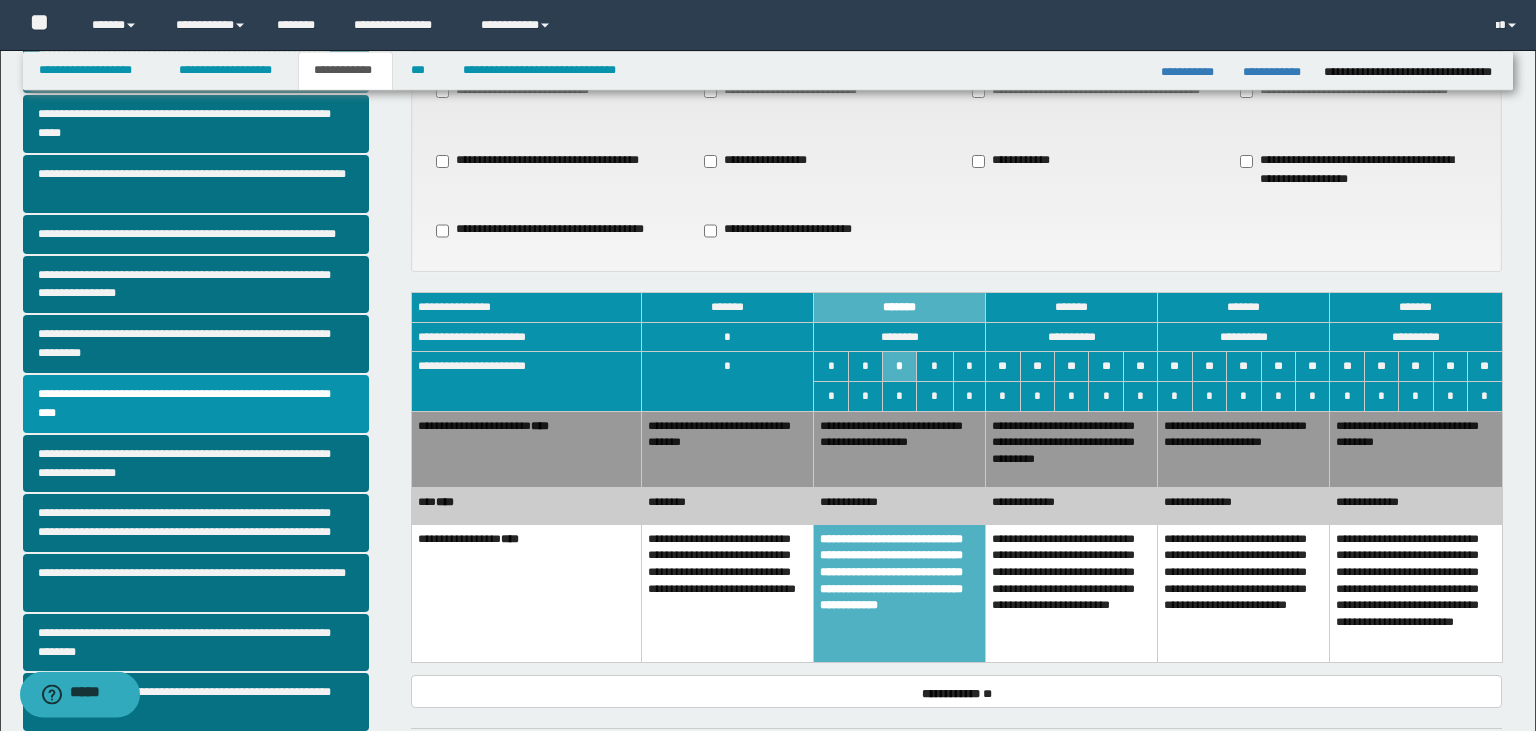click on "**********" at bounding box center [1072, 449] 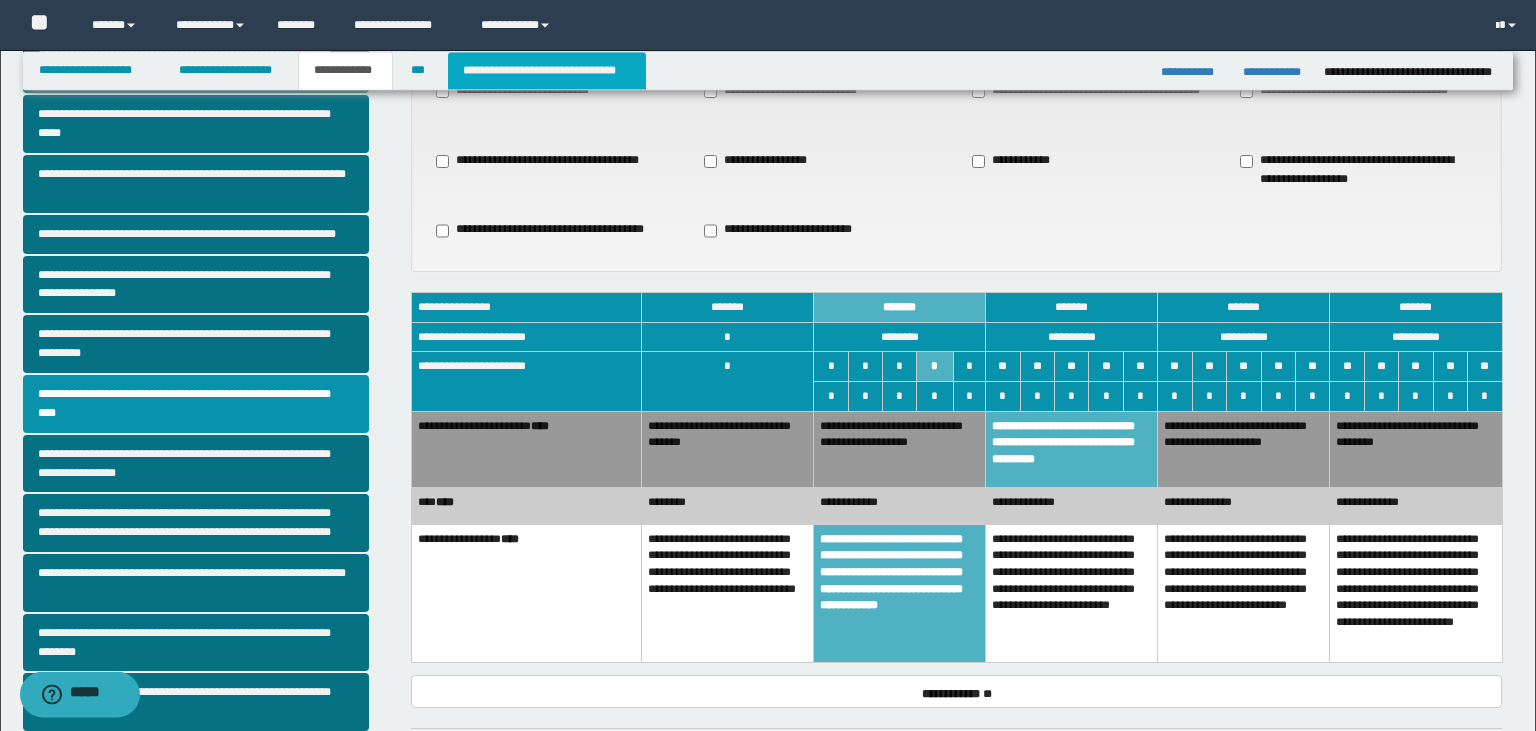 click on "**********" at bounding box center (547, 70) 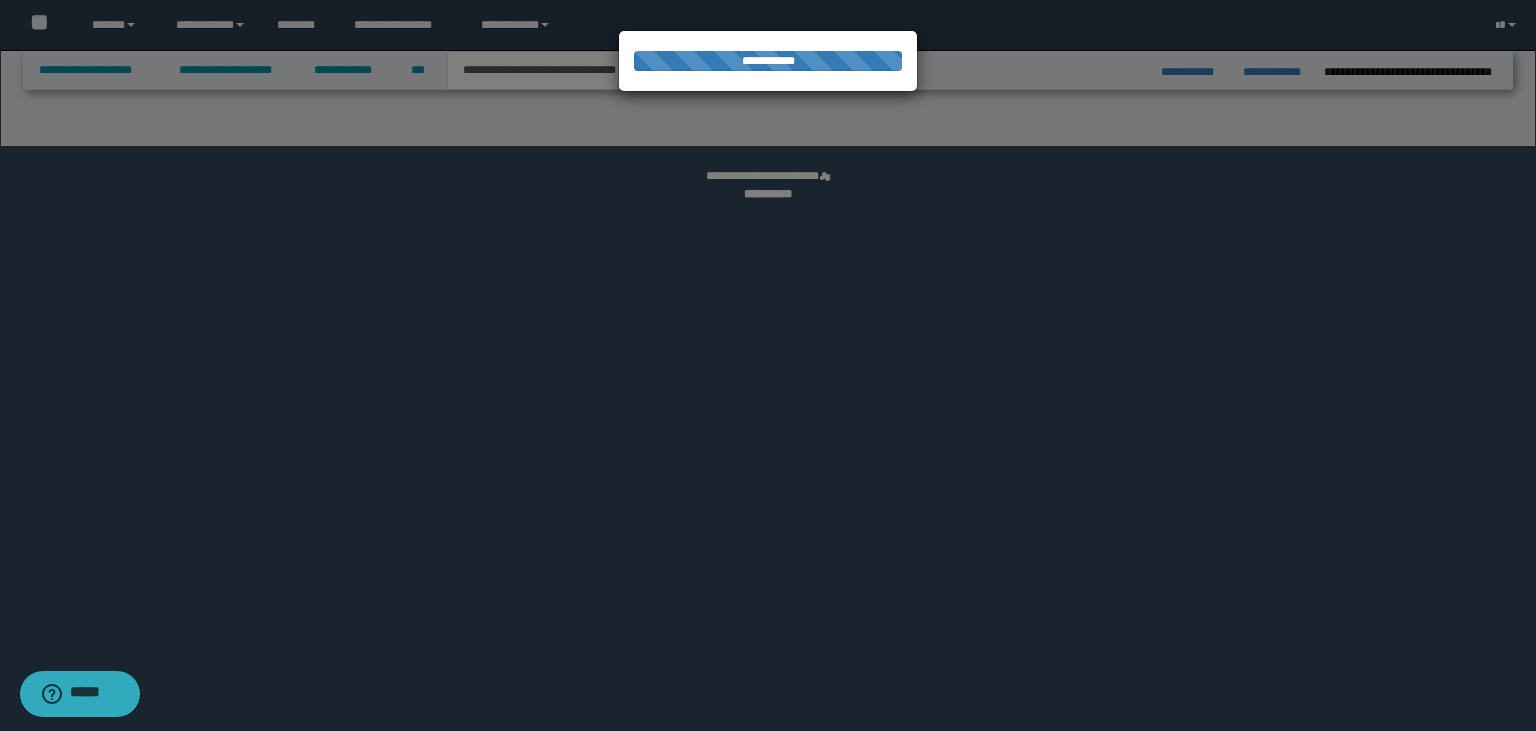 select on "*" 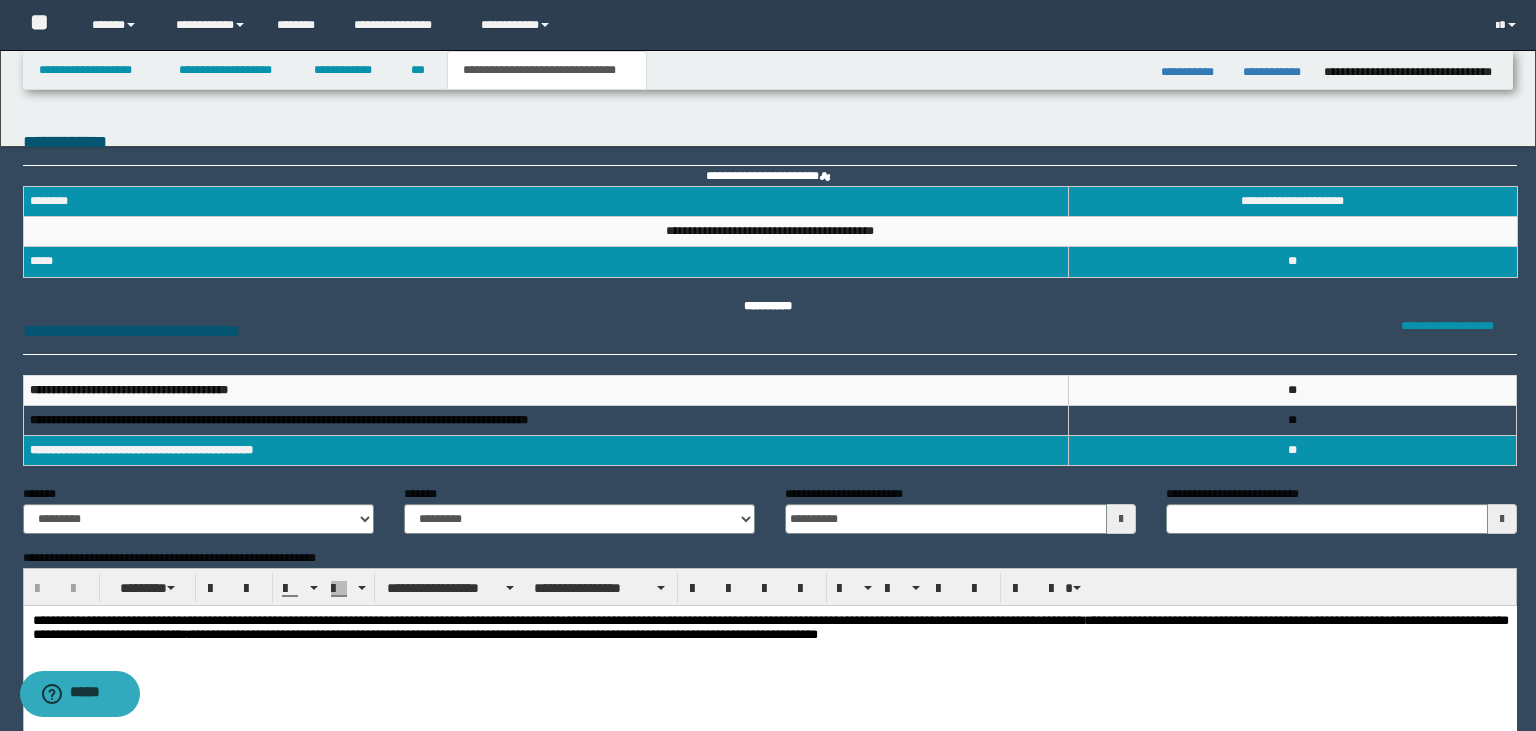 scroll, scrollTop: 0, scrollLeft: 0, axis: both 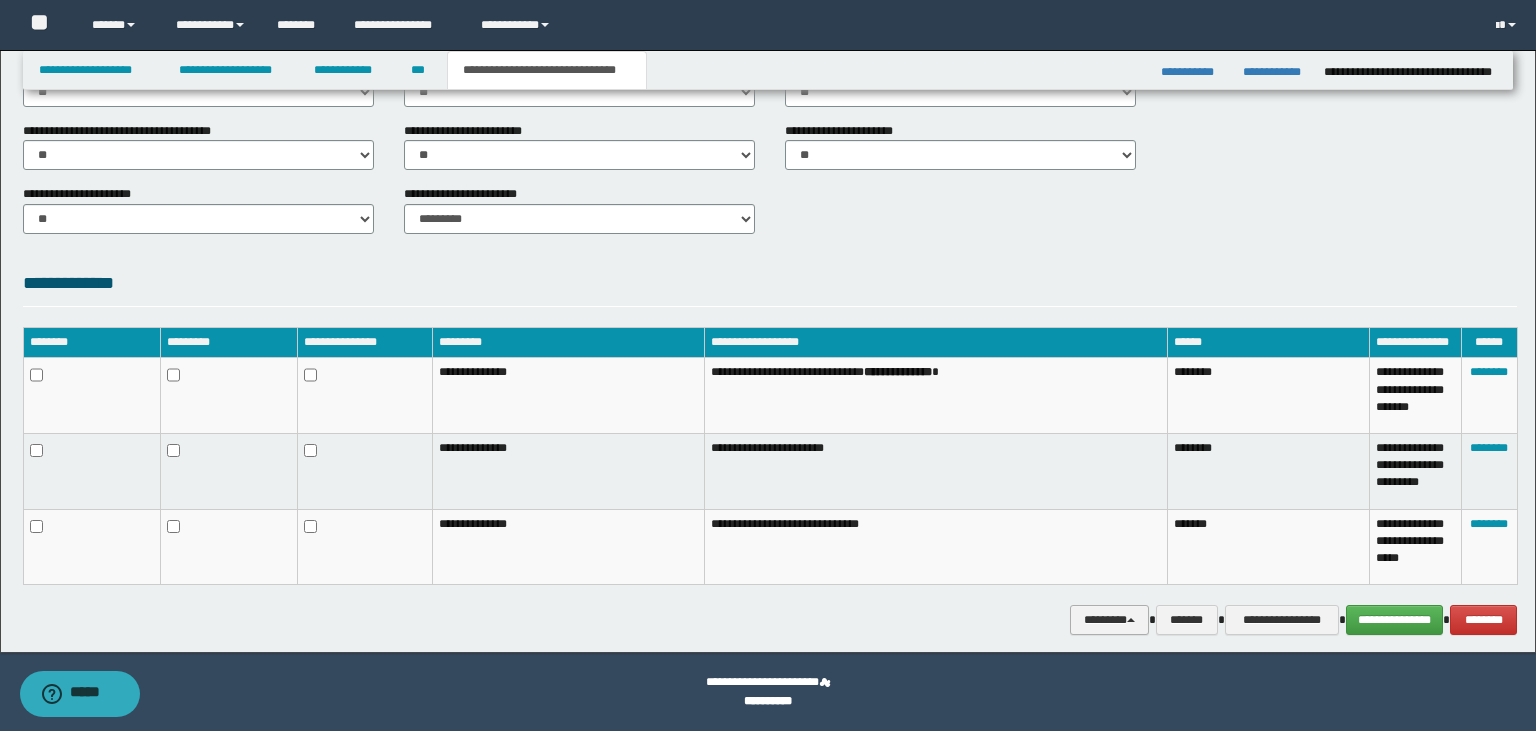 click on "********" at bounding box center (1109, 620) 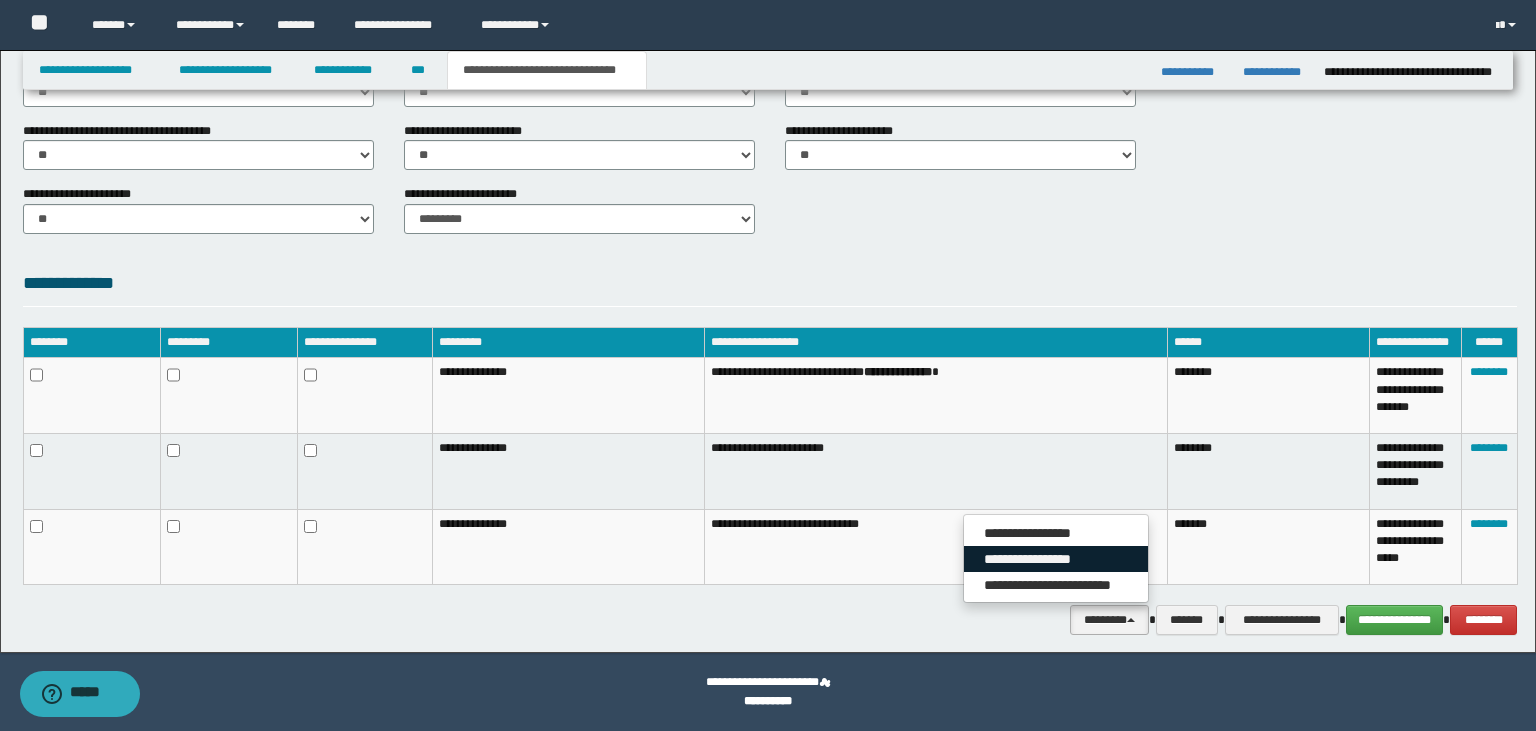 click on "**********" at bounding box center [1056, 559] 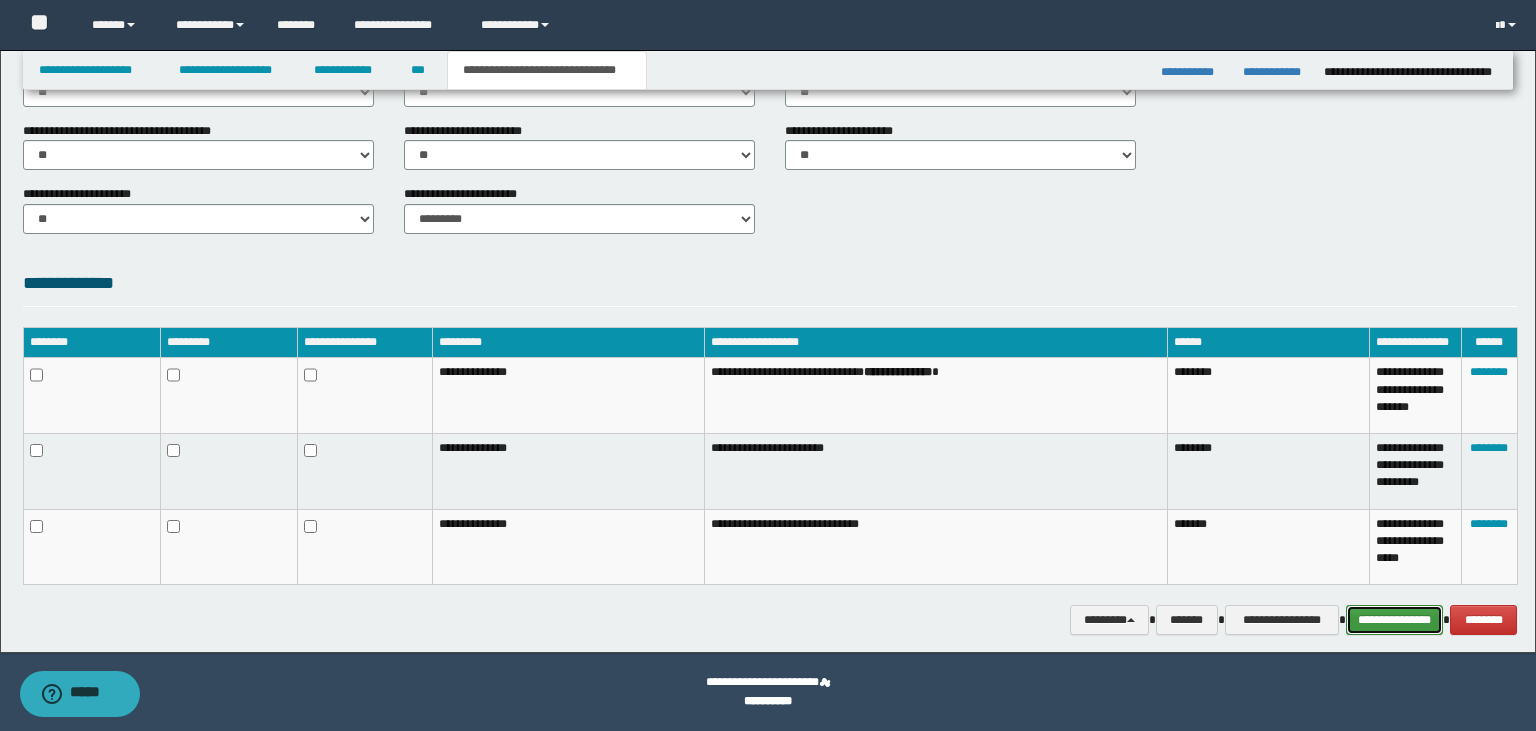click on "**********" at bounding box center [1395, 620] 